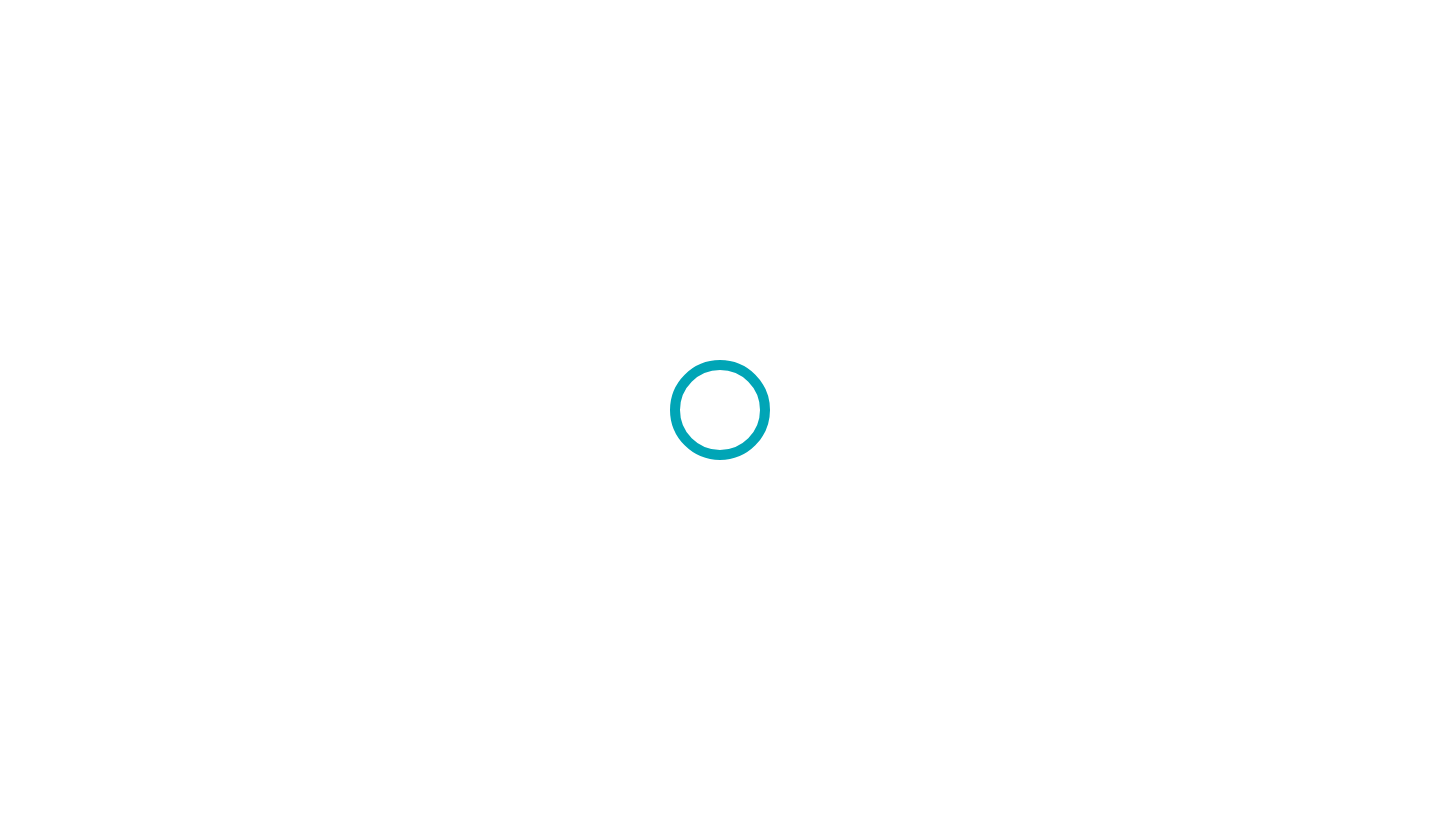 scroll, scrollTop: 0, scrollLeft: 0, axis: both 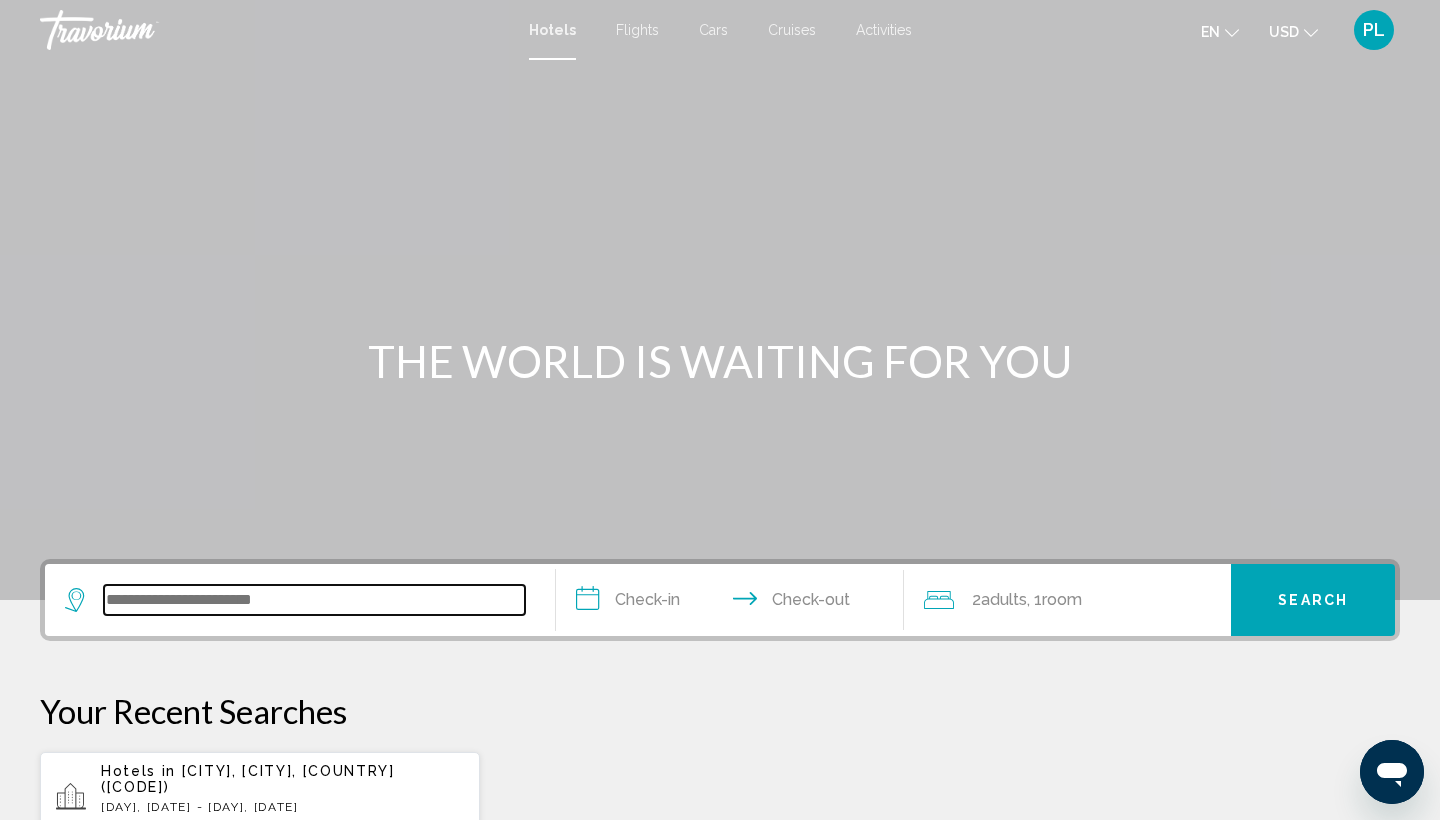 click at bounding box center (314, 600) 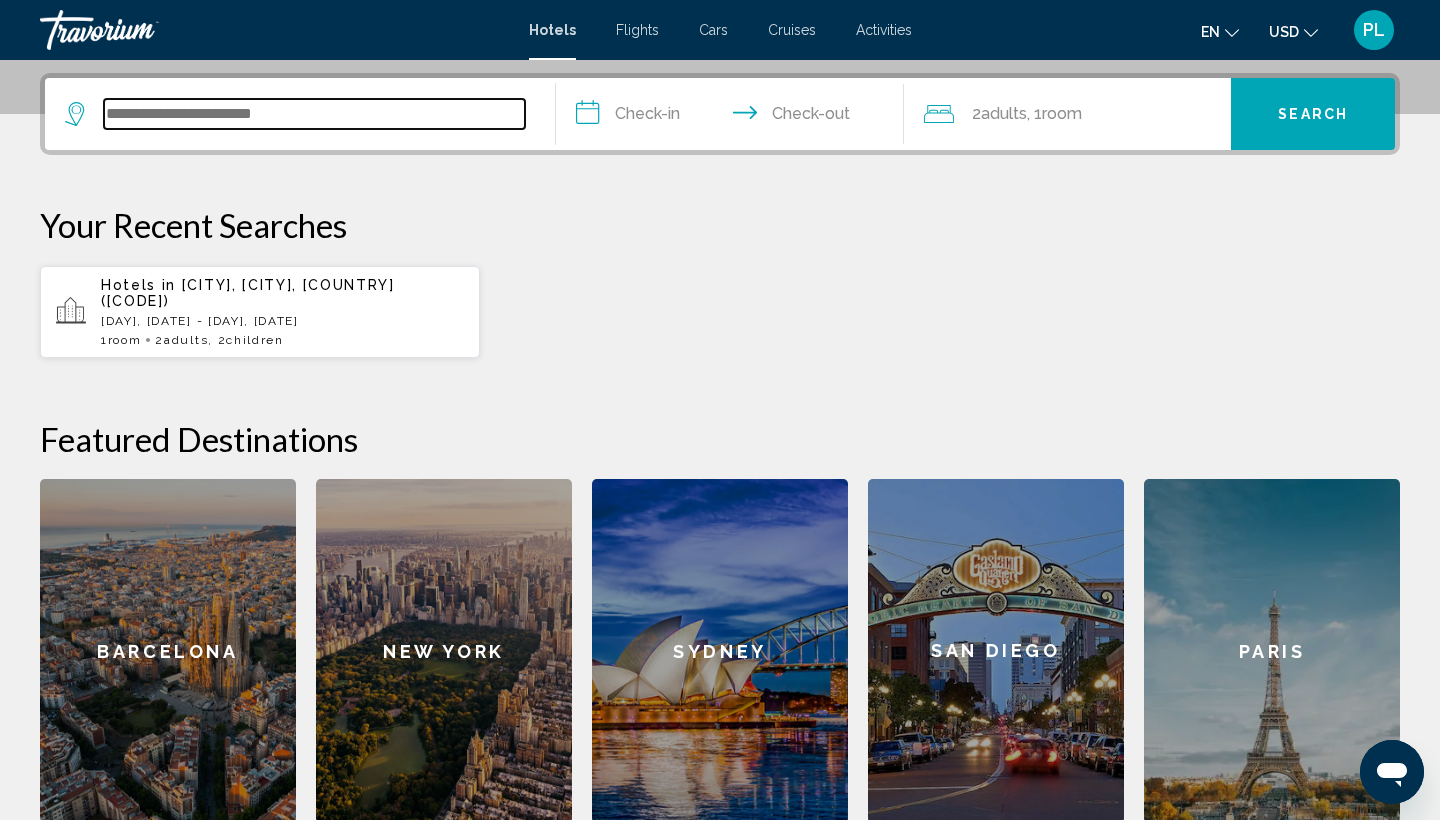 scroll, scrollTop: 494, scrollLeft: 0, axis: vertical 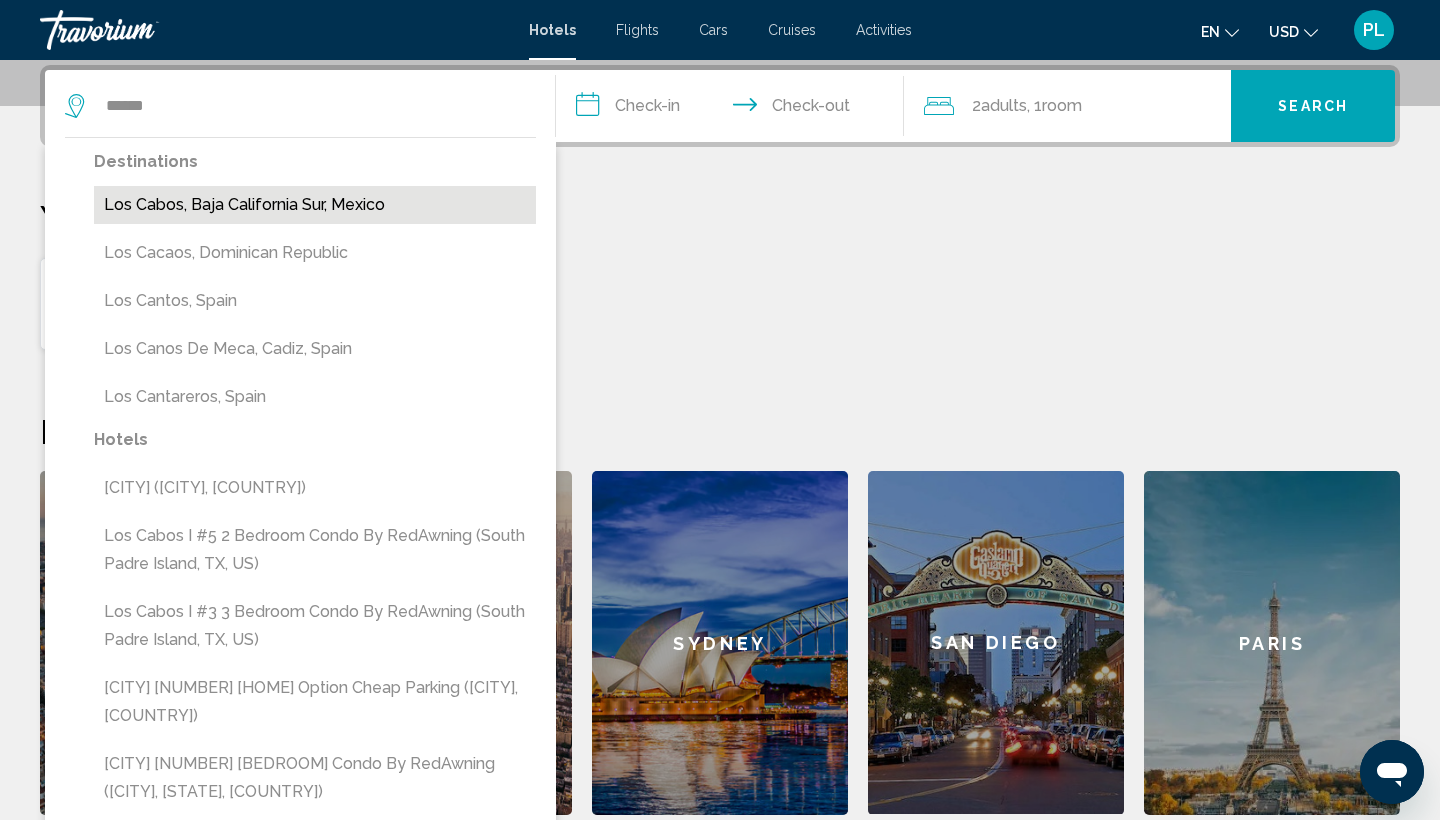 click on "Los Cabos, Baja California Sur, Mexico" at bounding box center [315, 205] 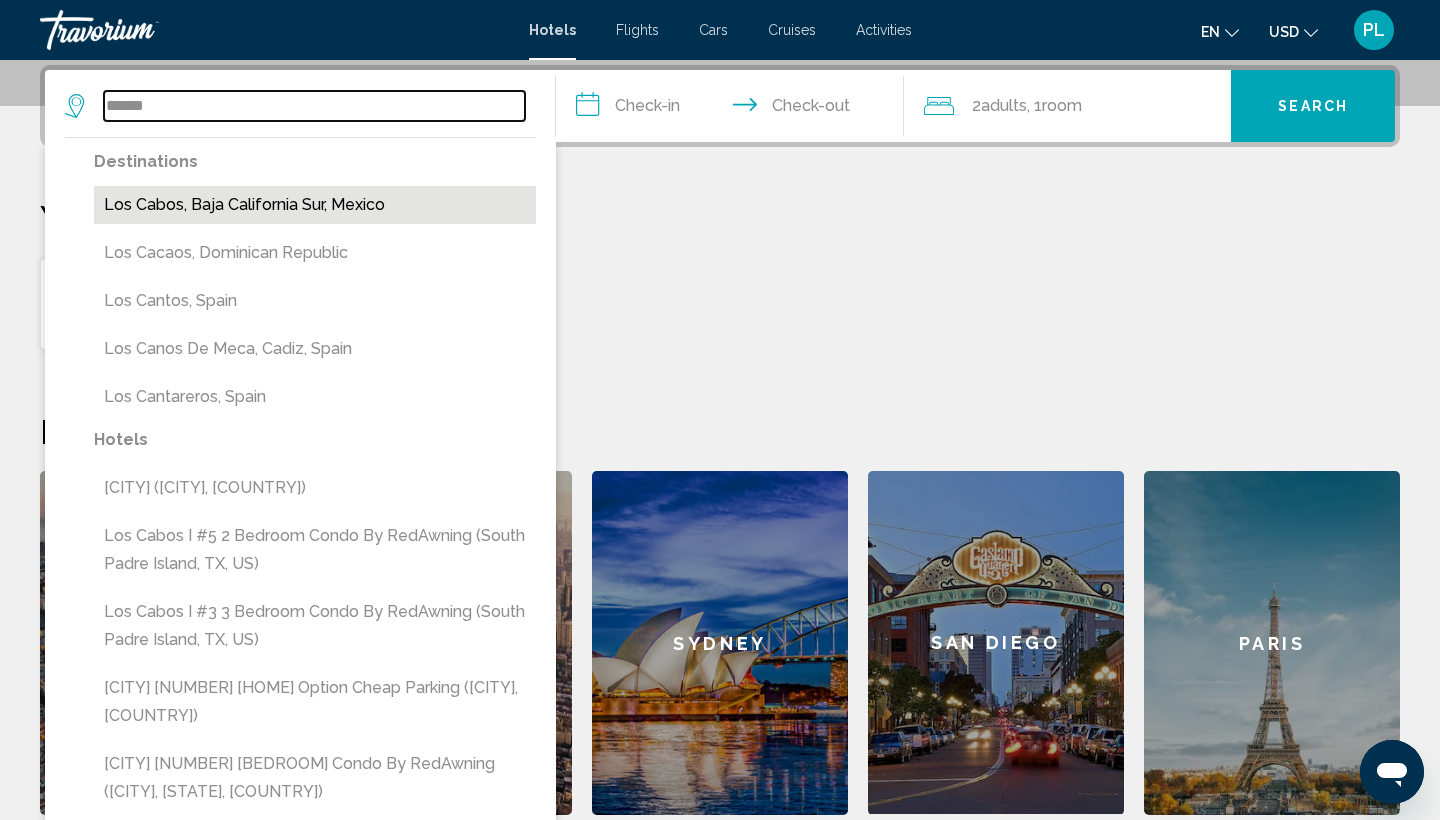 type on "**********" 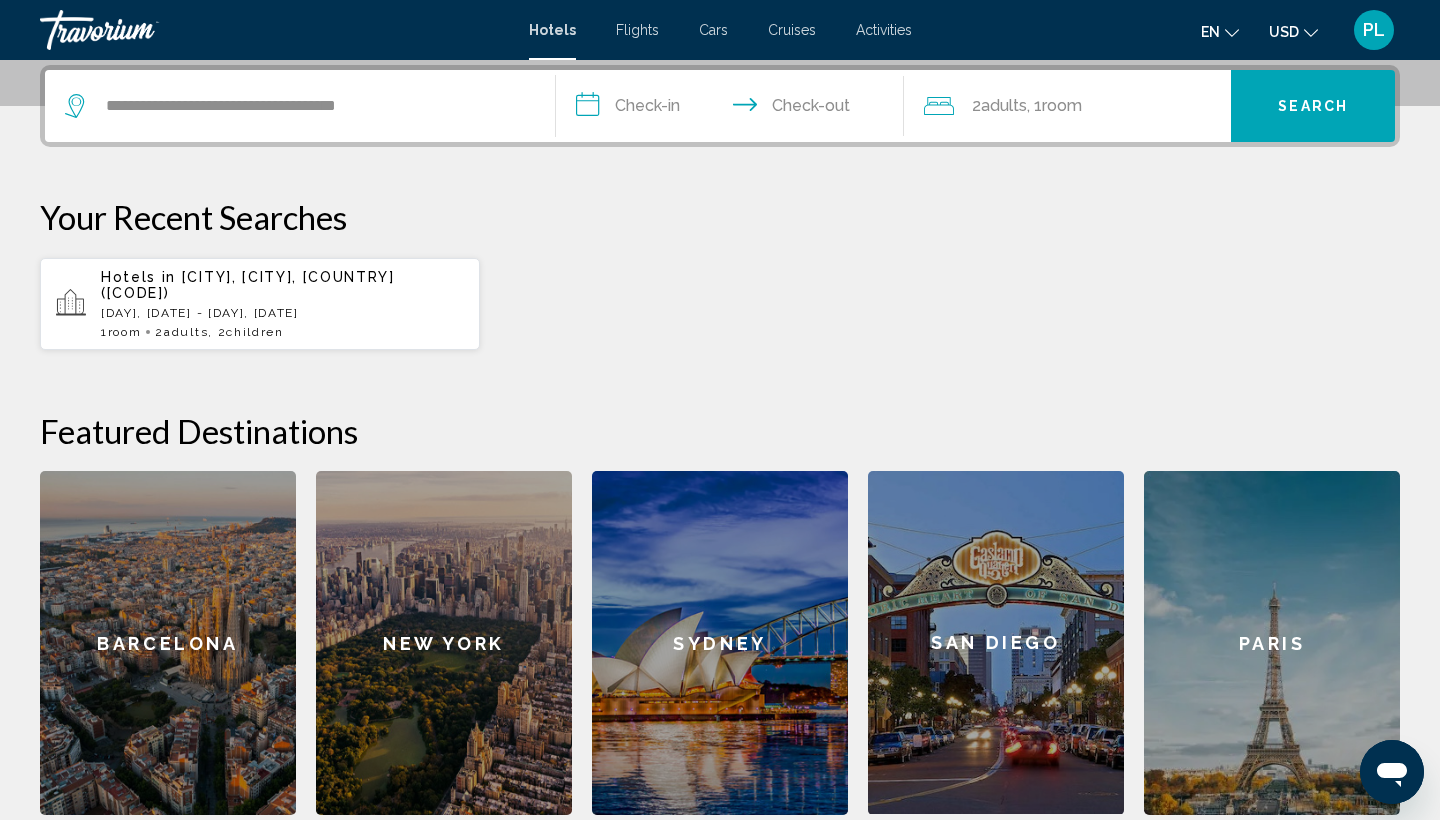 click on "**********" at bounding box center [734, 109] 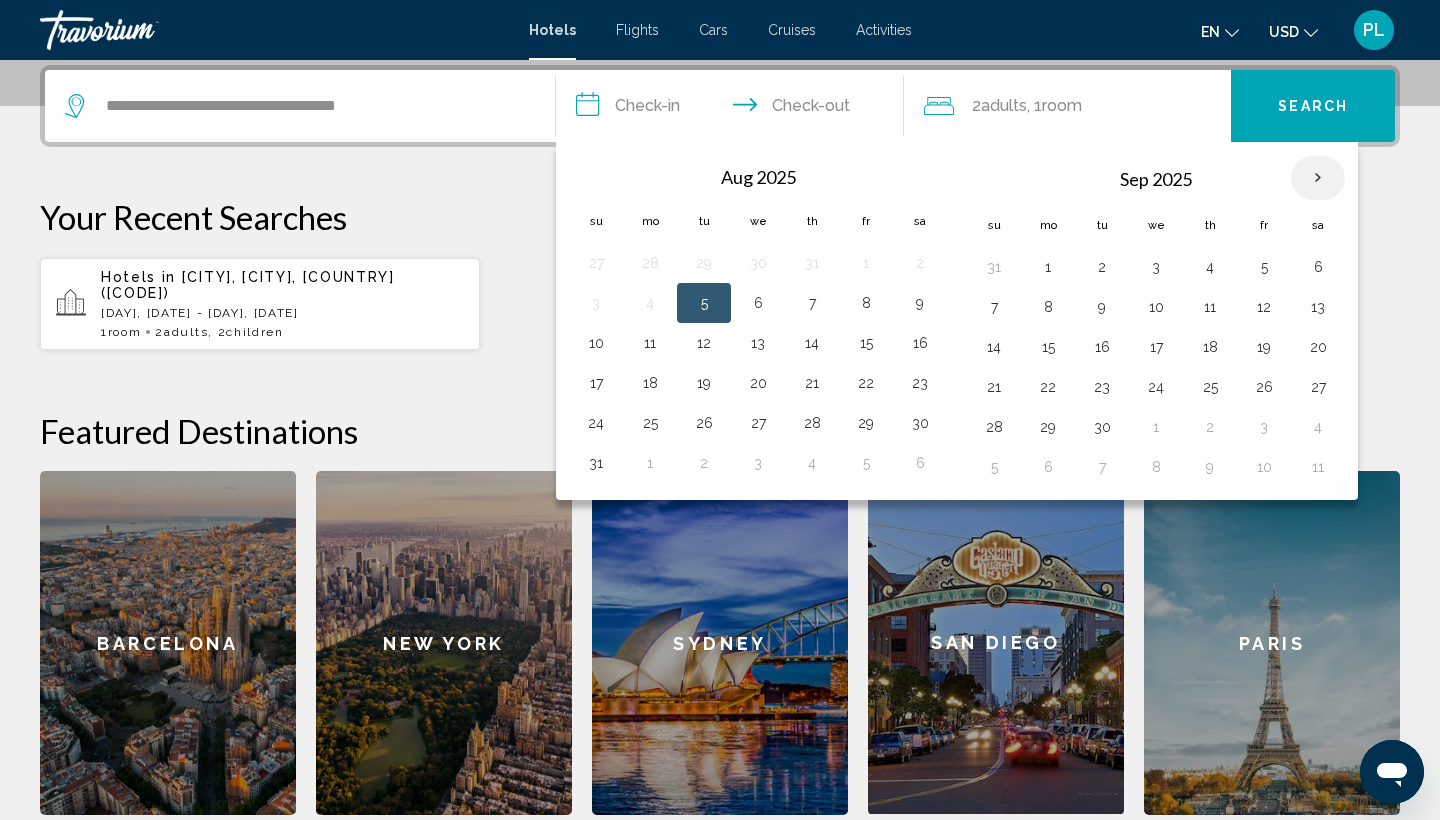 click at bounding box center [1318, 178] 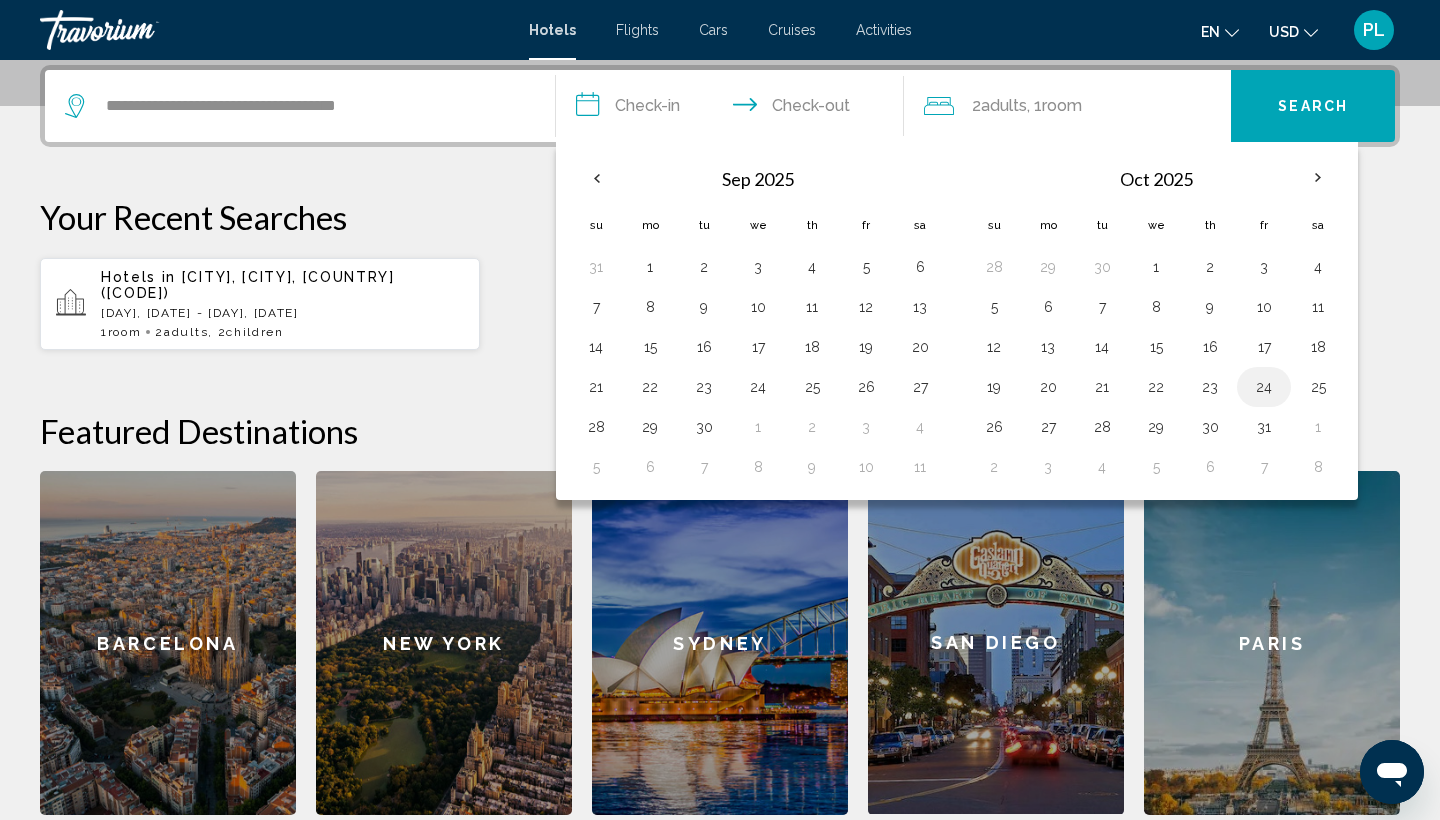click on "24" at bounding box center (1264, 387) 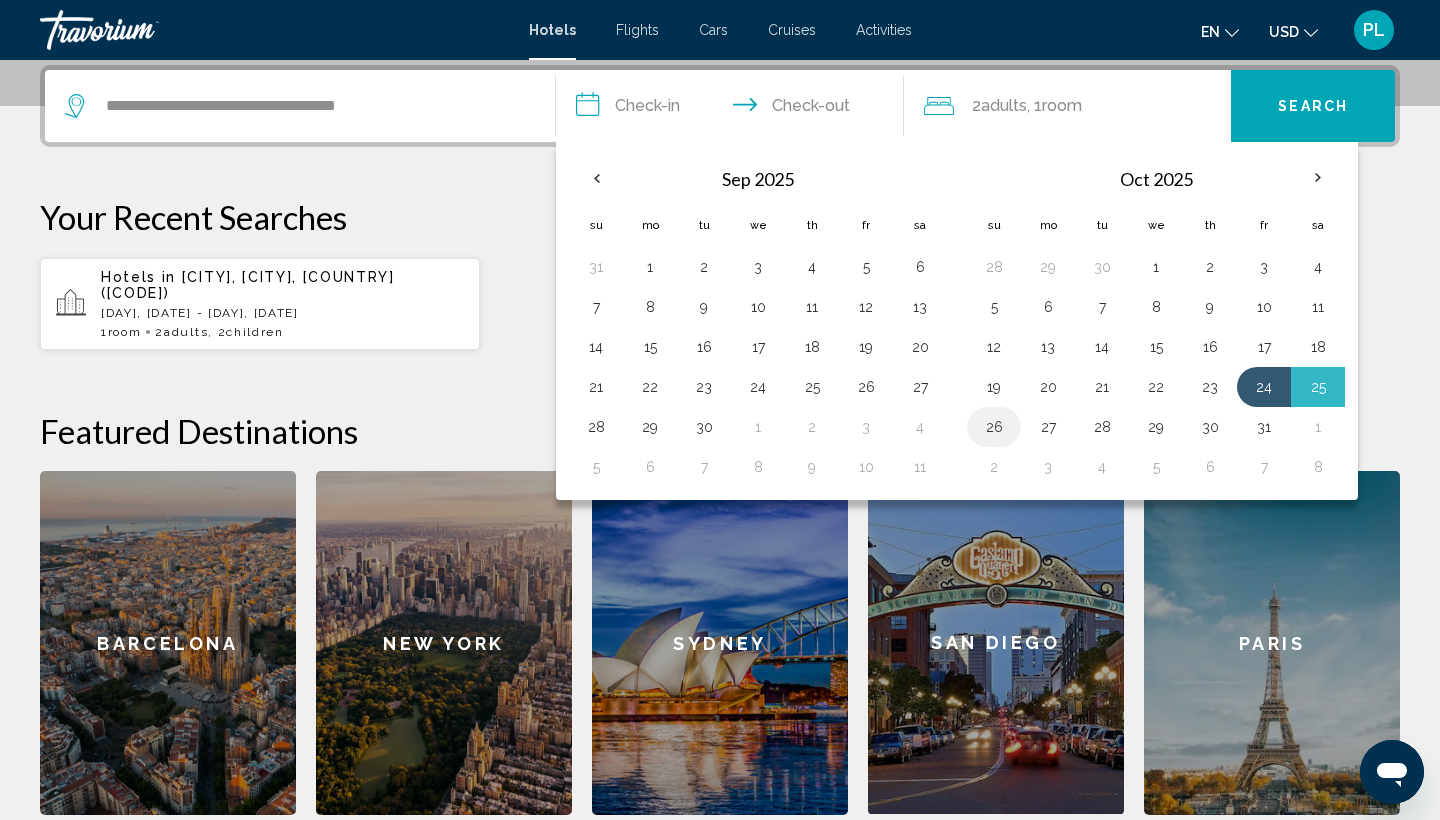click on "26" at bounding box center (994, 427) 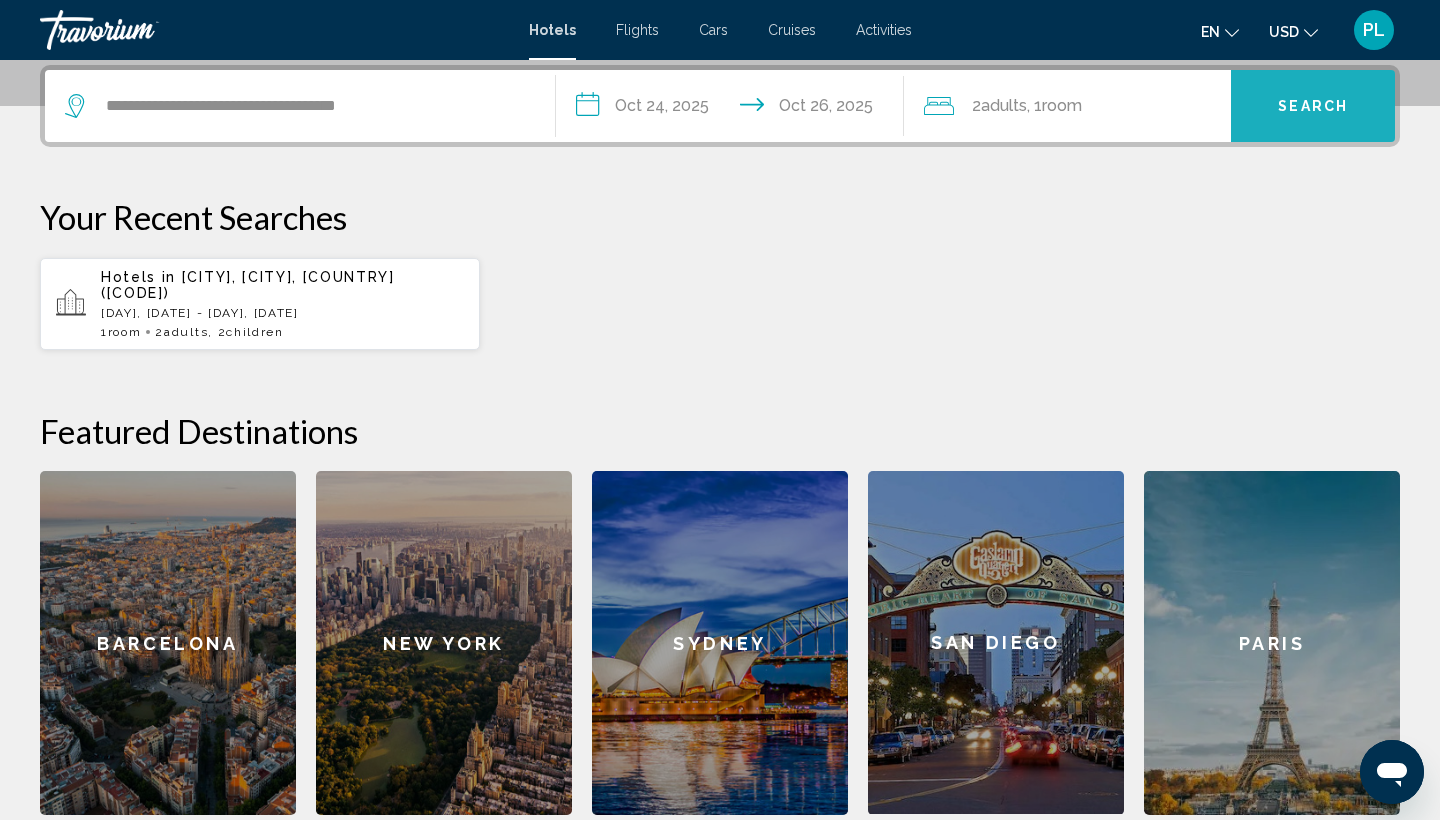 click on "Search" at bounding box center [1313, 107] 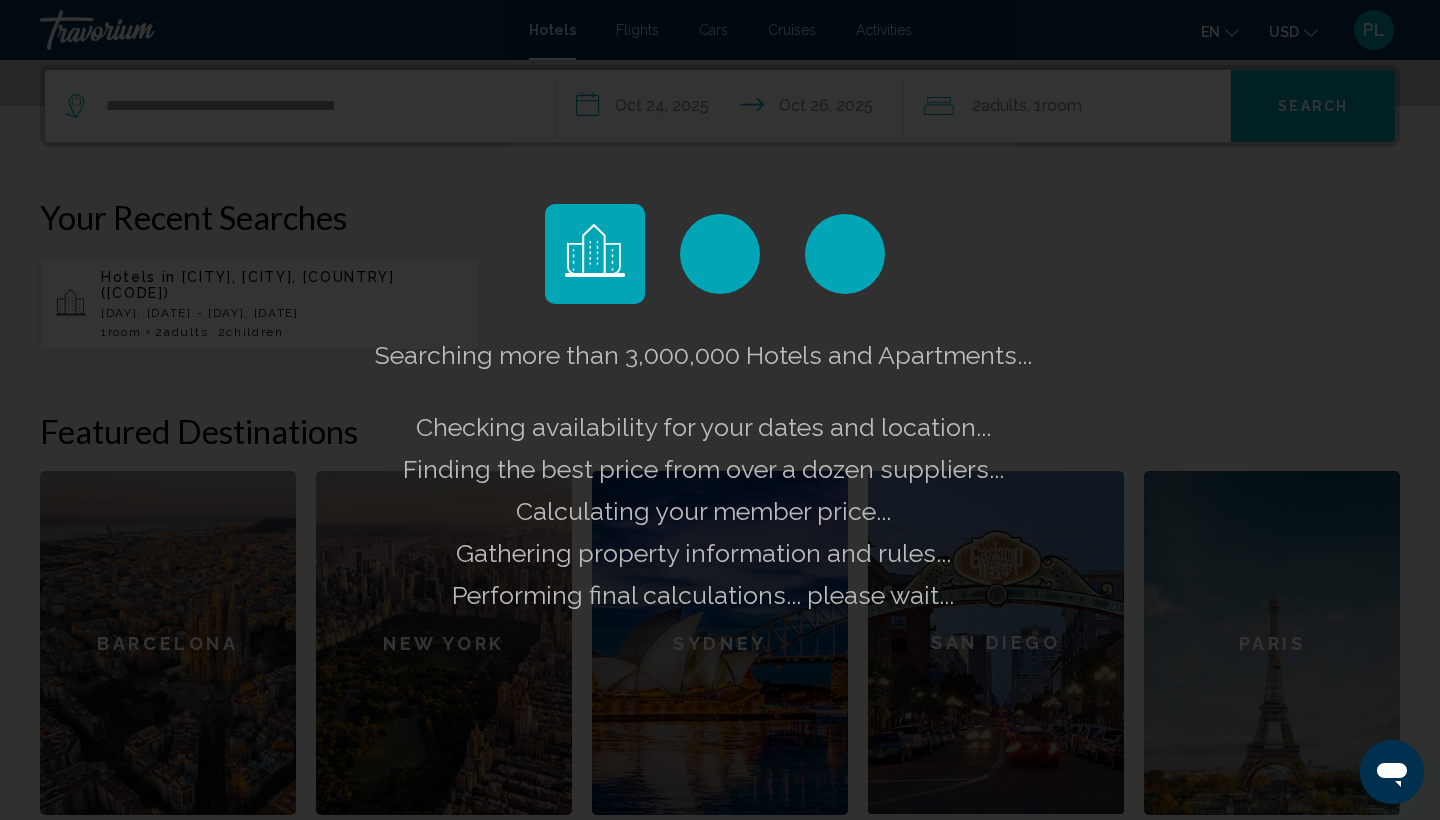 scroll, scrollTop: 0, scrollLeft: 0, axis: both 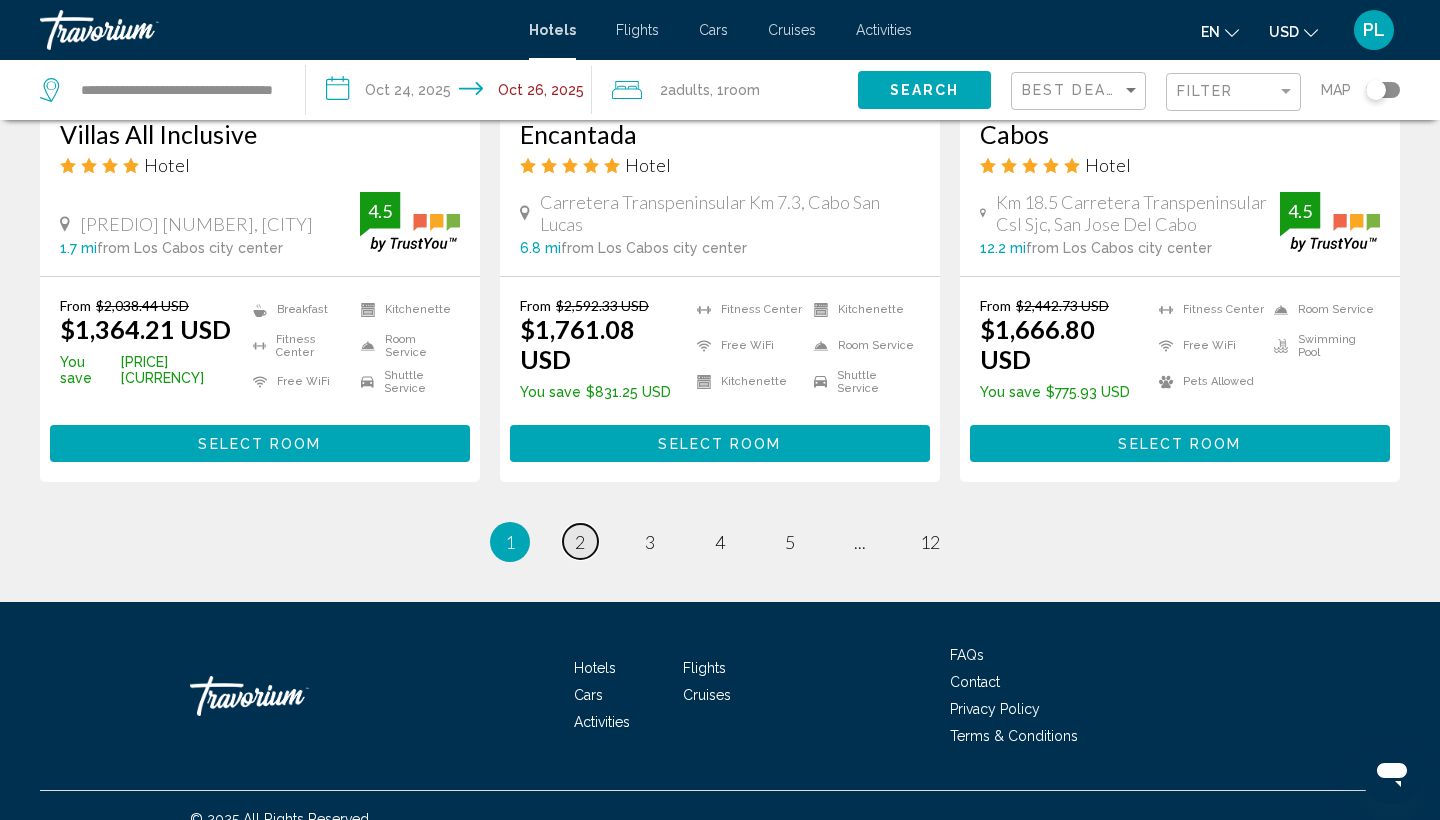 click on "2" at bounding box center [580, 542] 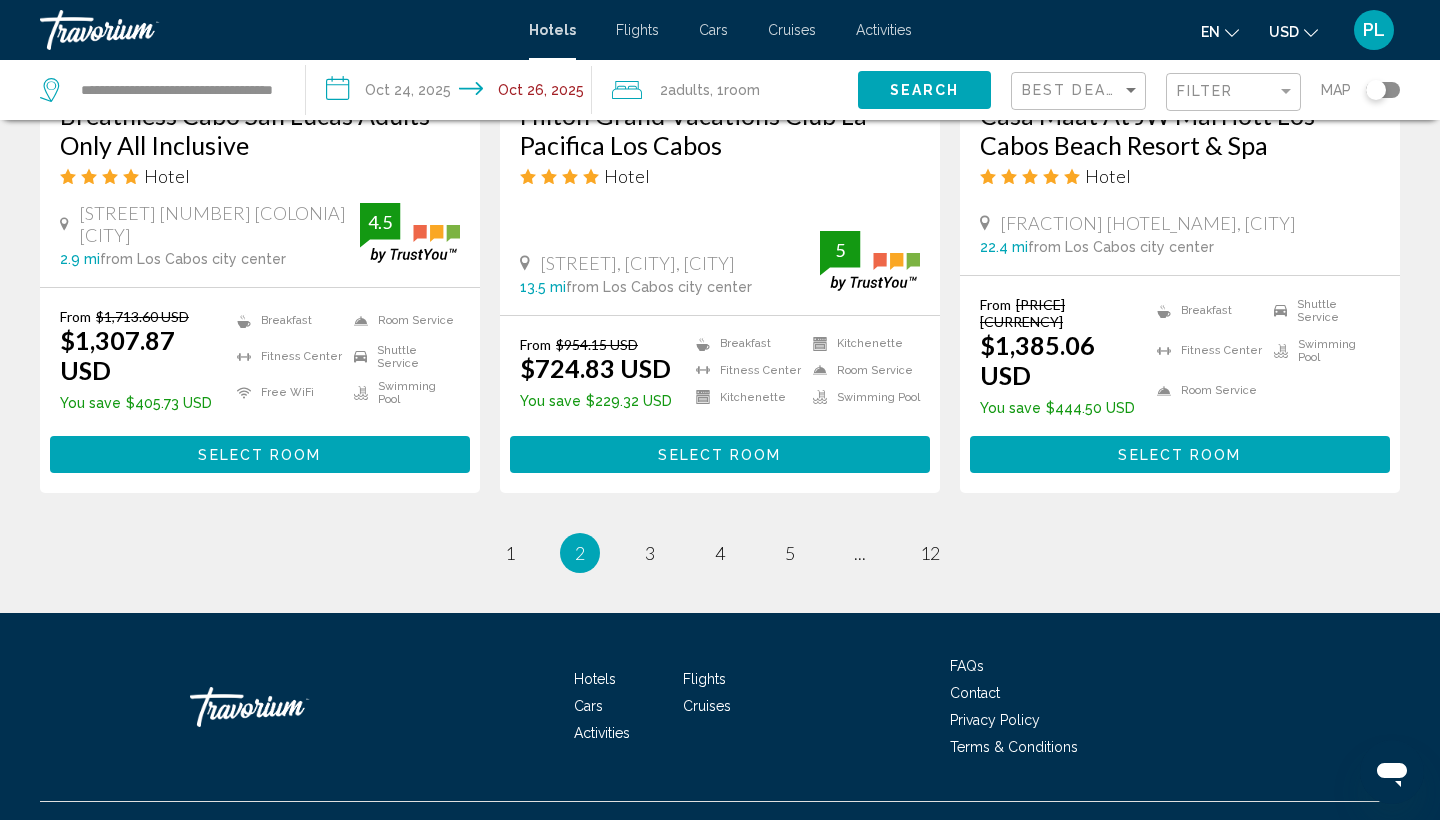 scroll, scrollTop: 2698, scrollLeft: 0, axis: vertical 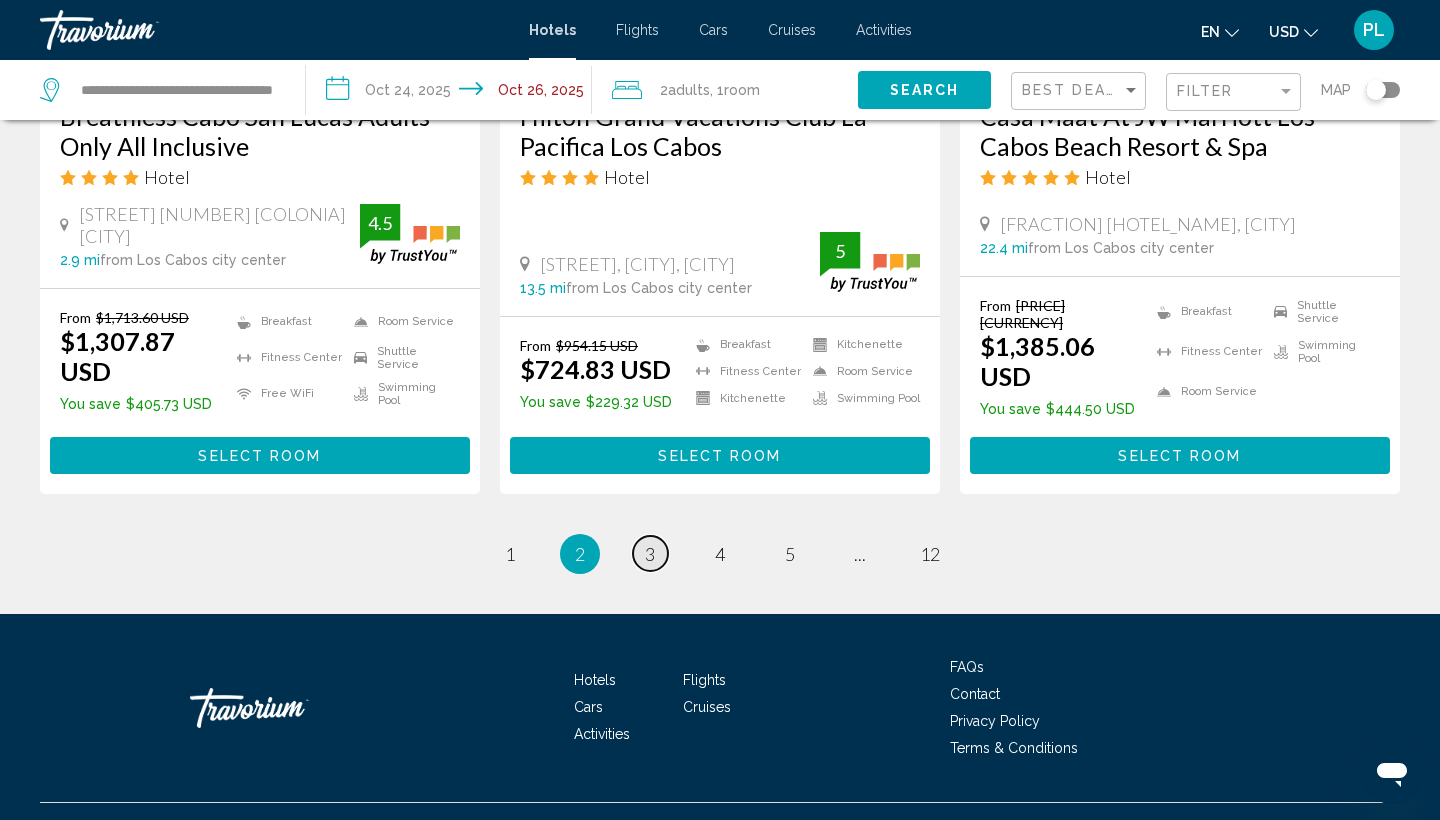 click on "3" at bounding box center [650, 554] 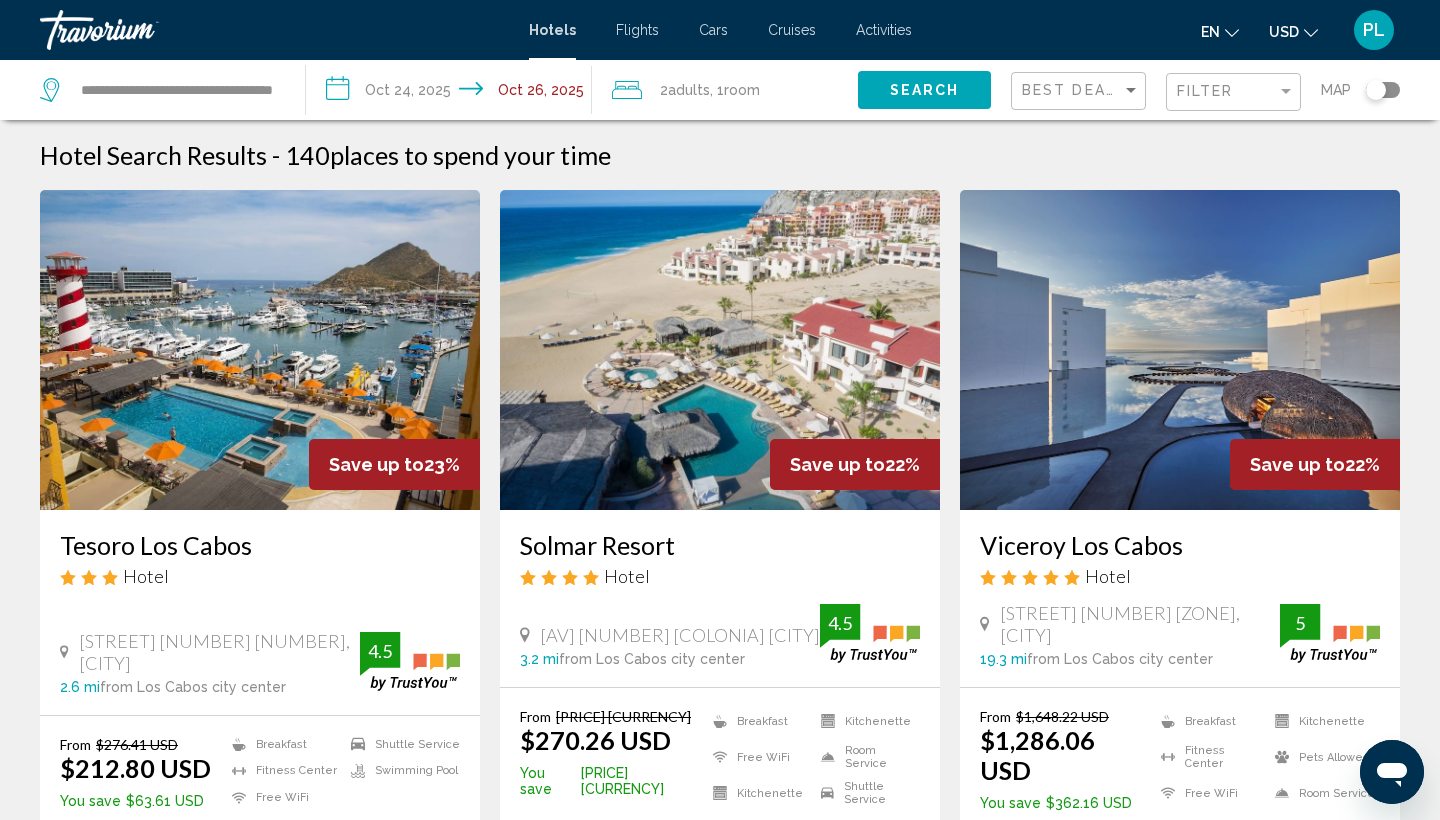 scroll, scrollTop: 0, scrollLeft: 0, axis: both 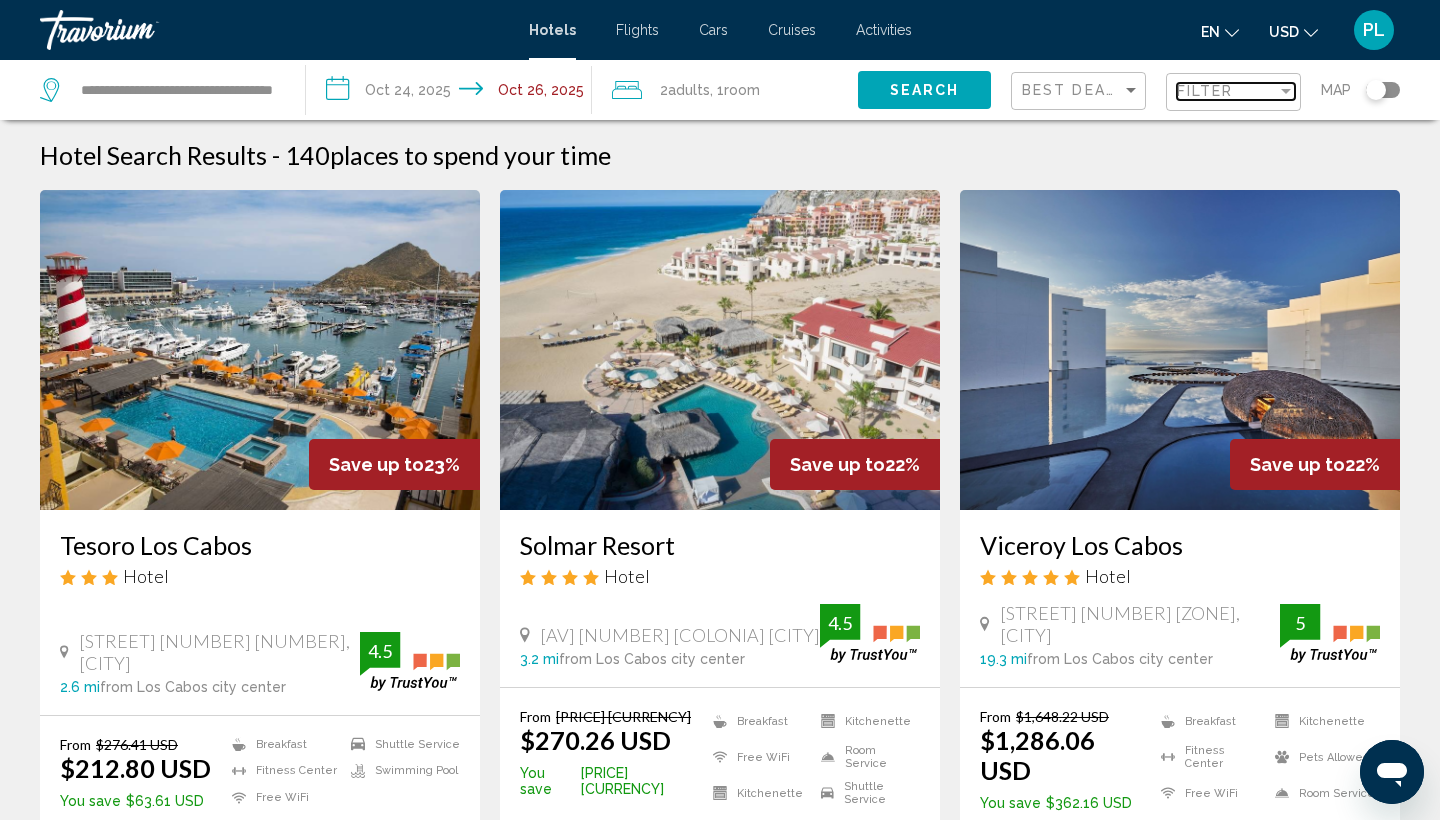 click on "Filter" at bounding box center (1205, 91) 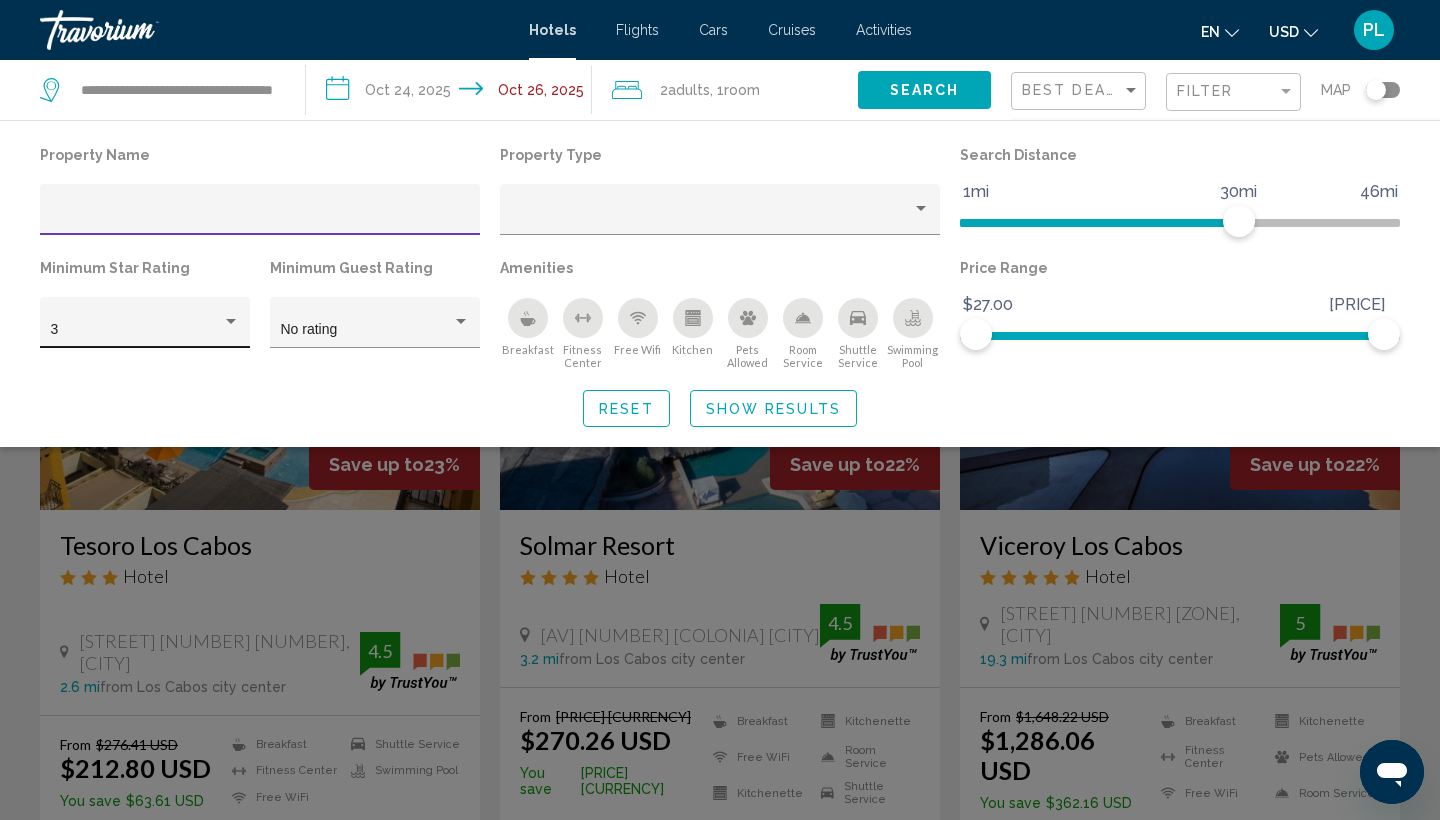 click on "3" at bounding box center (136, 330) 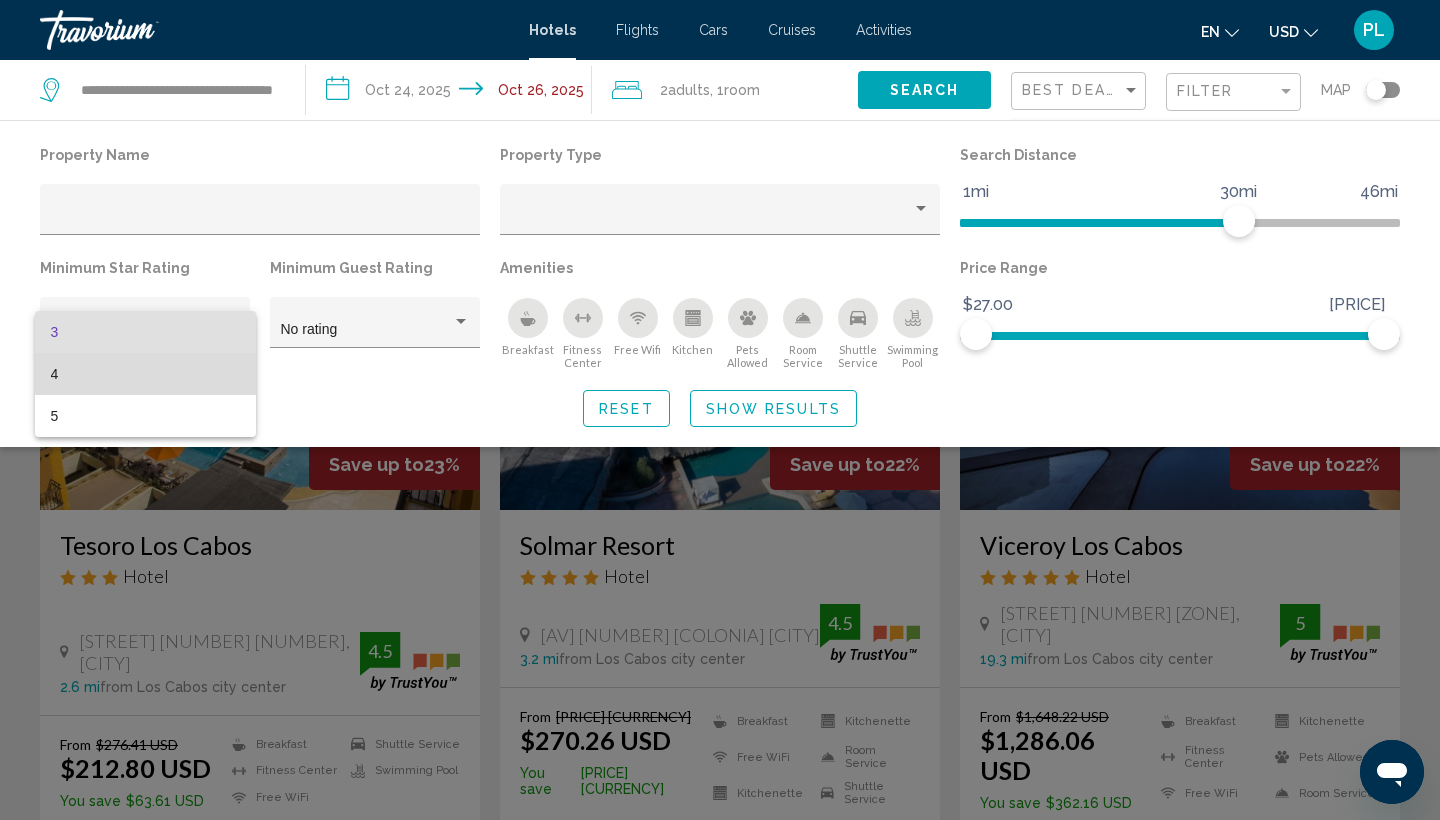 click on "4" at bounding box center (145, 374) 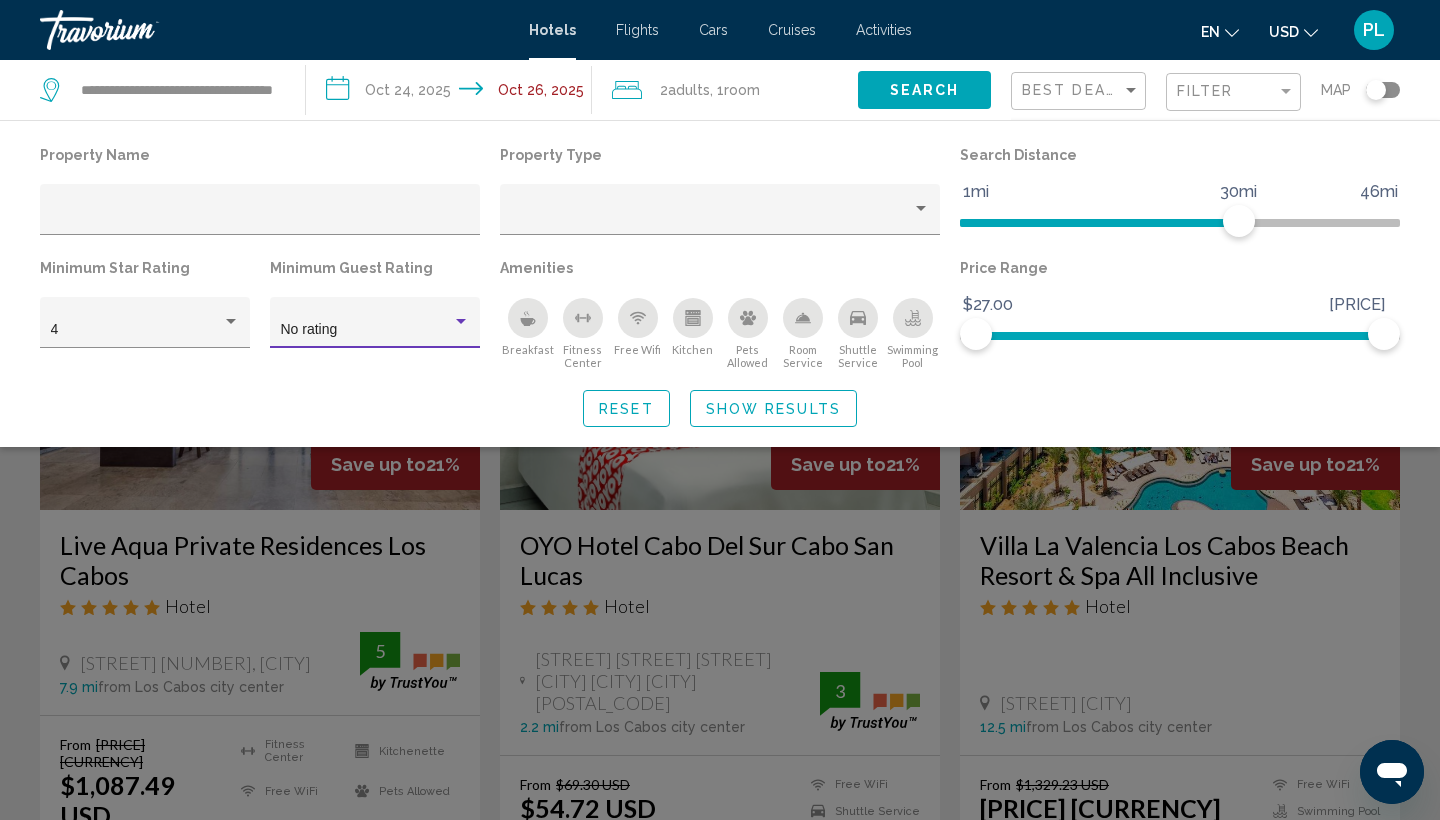 click on "No rating" at bounding box center (366, 330) 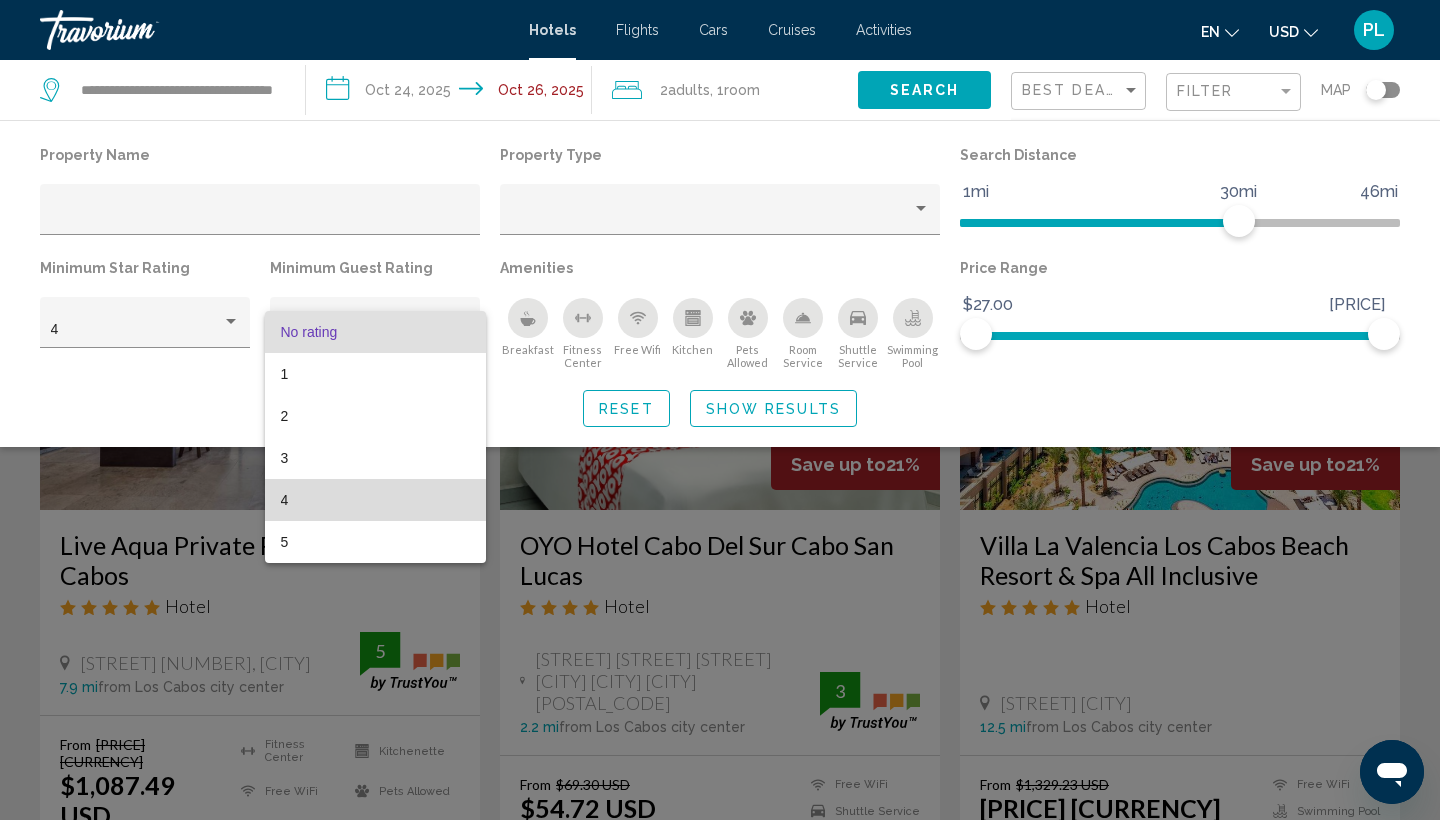 click on "4" at bounding box center (375, 500) 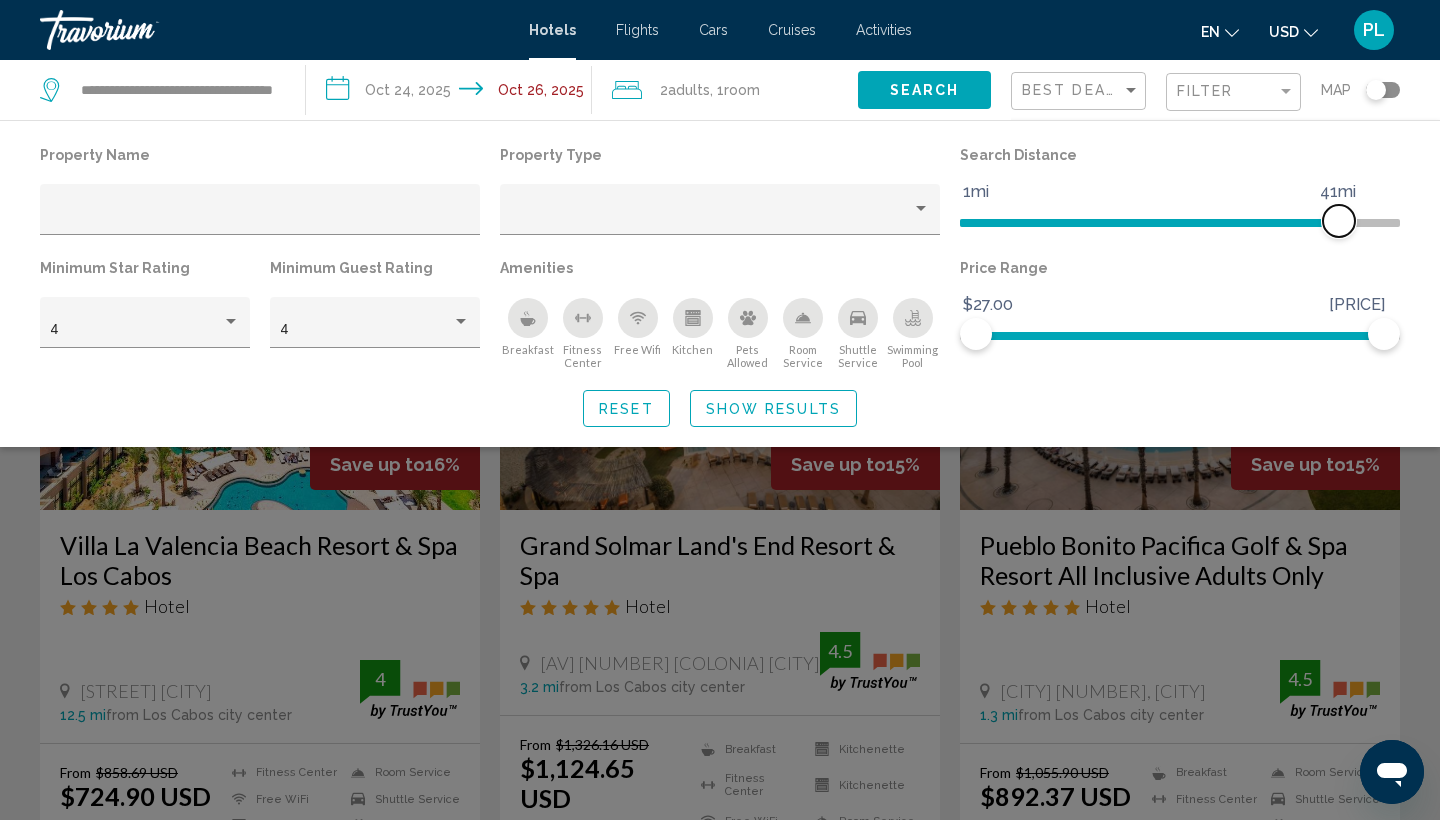 drag, startPoint x: 1238, startPoint y: 228, endPoint x: 1341, endPoint y: 239, distance: 103.58572 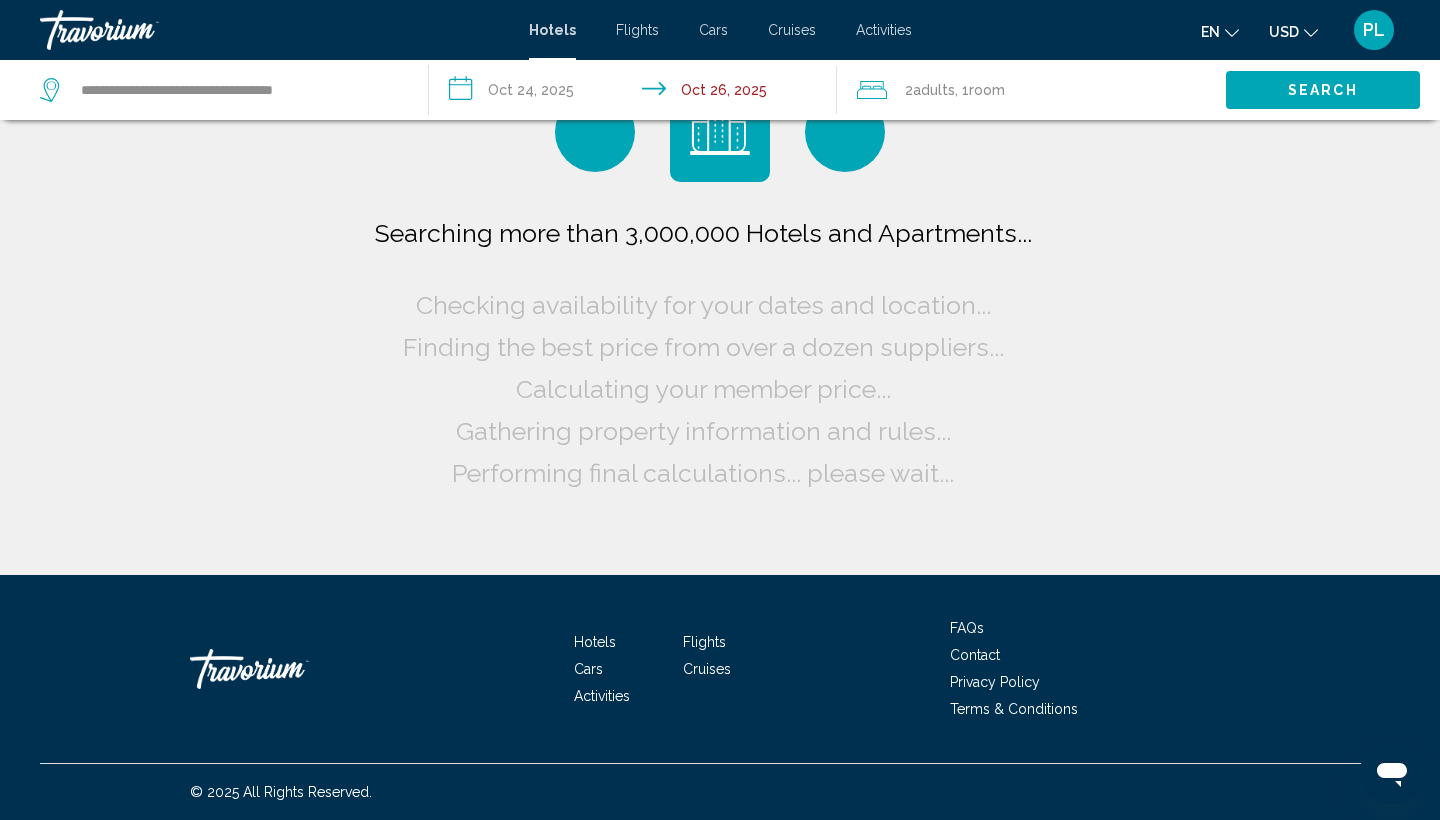 scroll, scrollTop: 0, scrollLeft: 0, axis: both 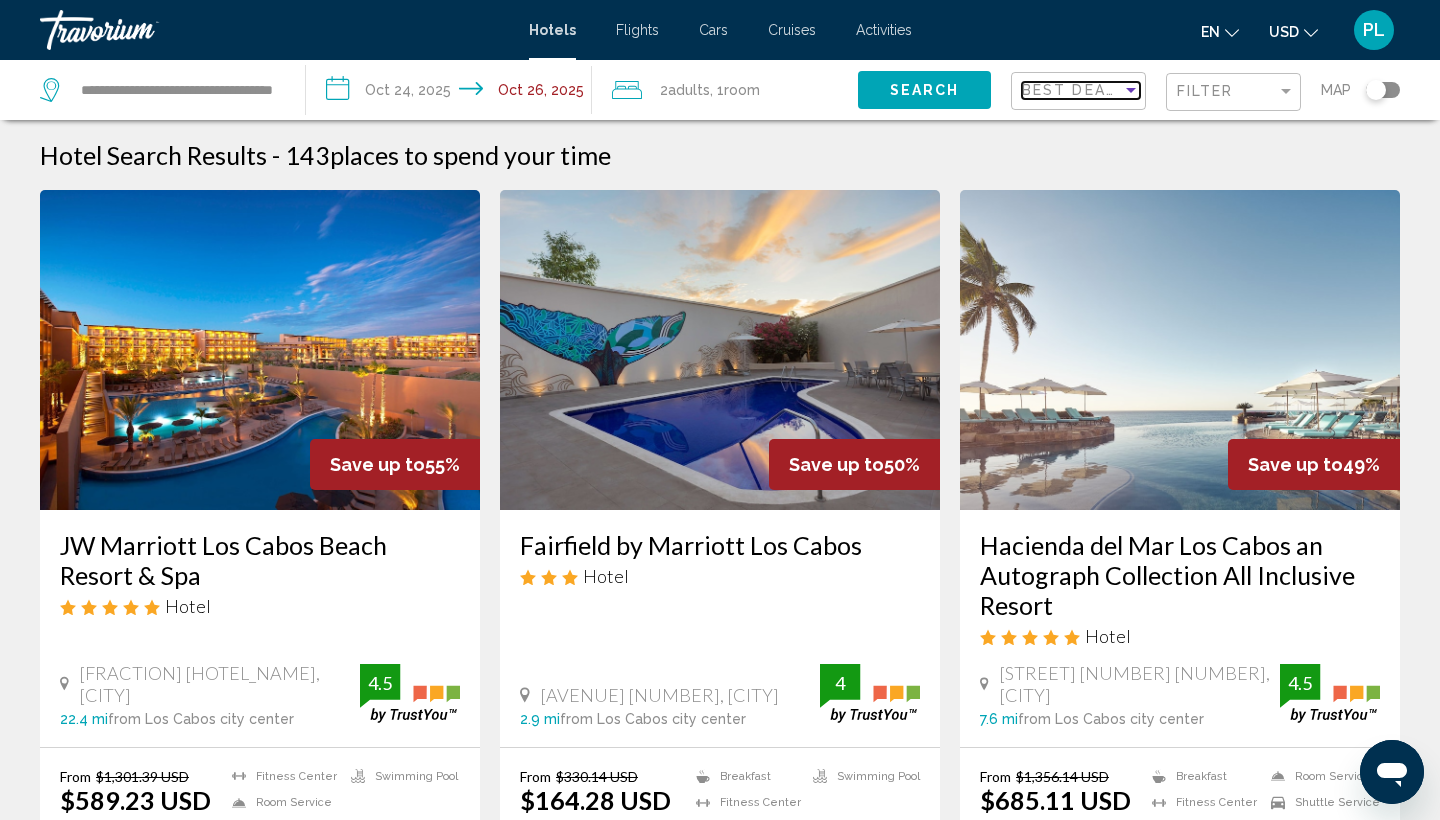 click on "Best Deals" at bounding box center (1074, 90) 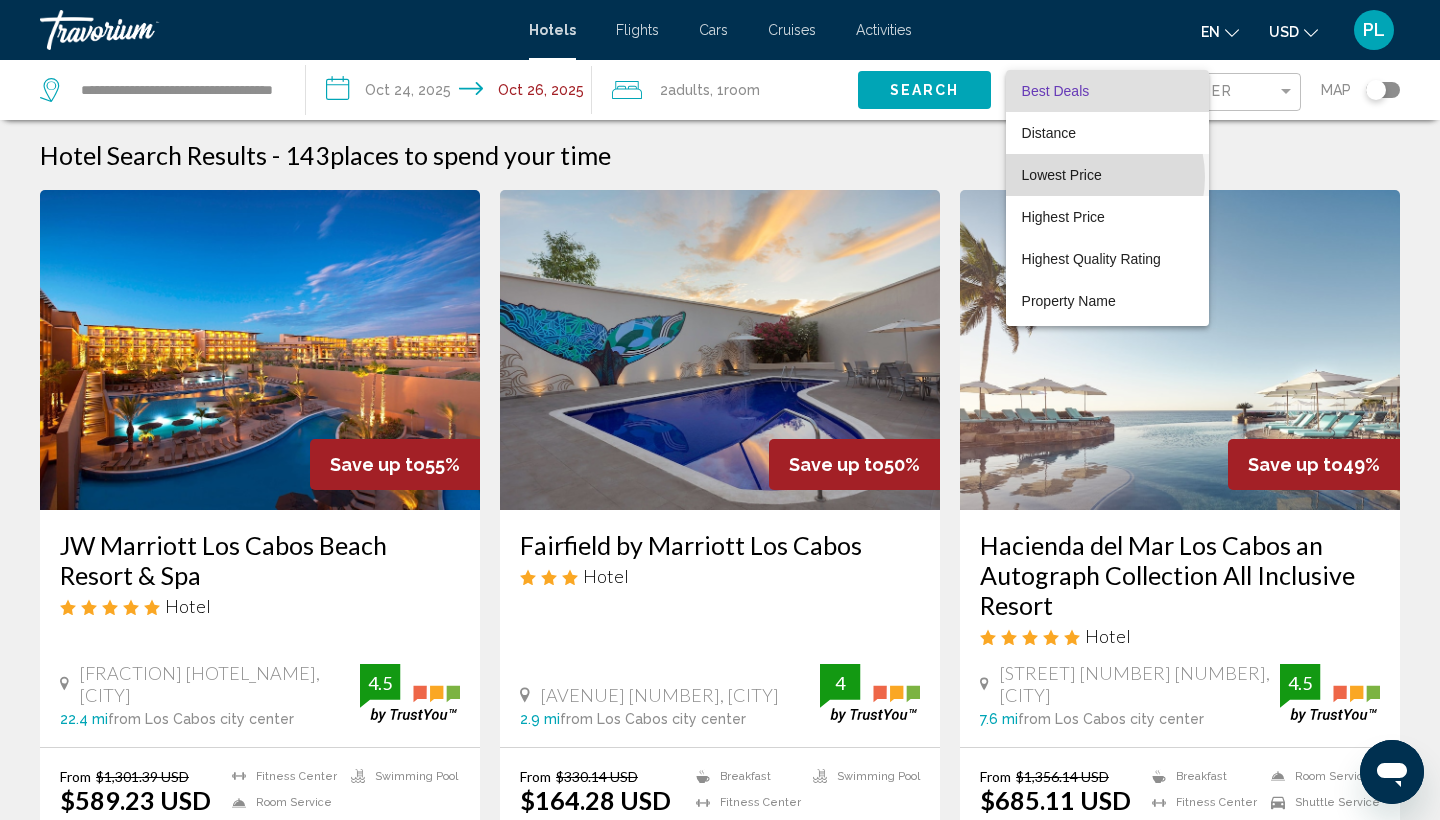 click on "Lowest Price" at bounding box center [1062, 175] 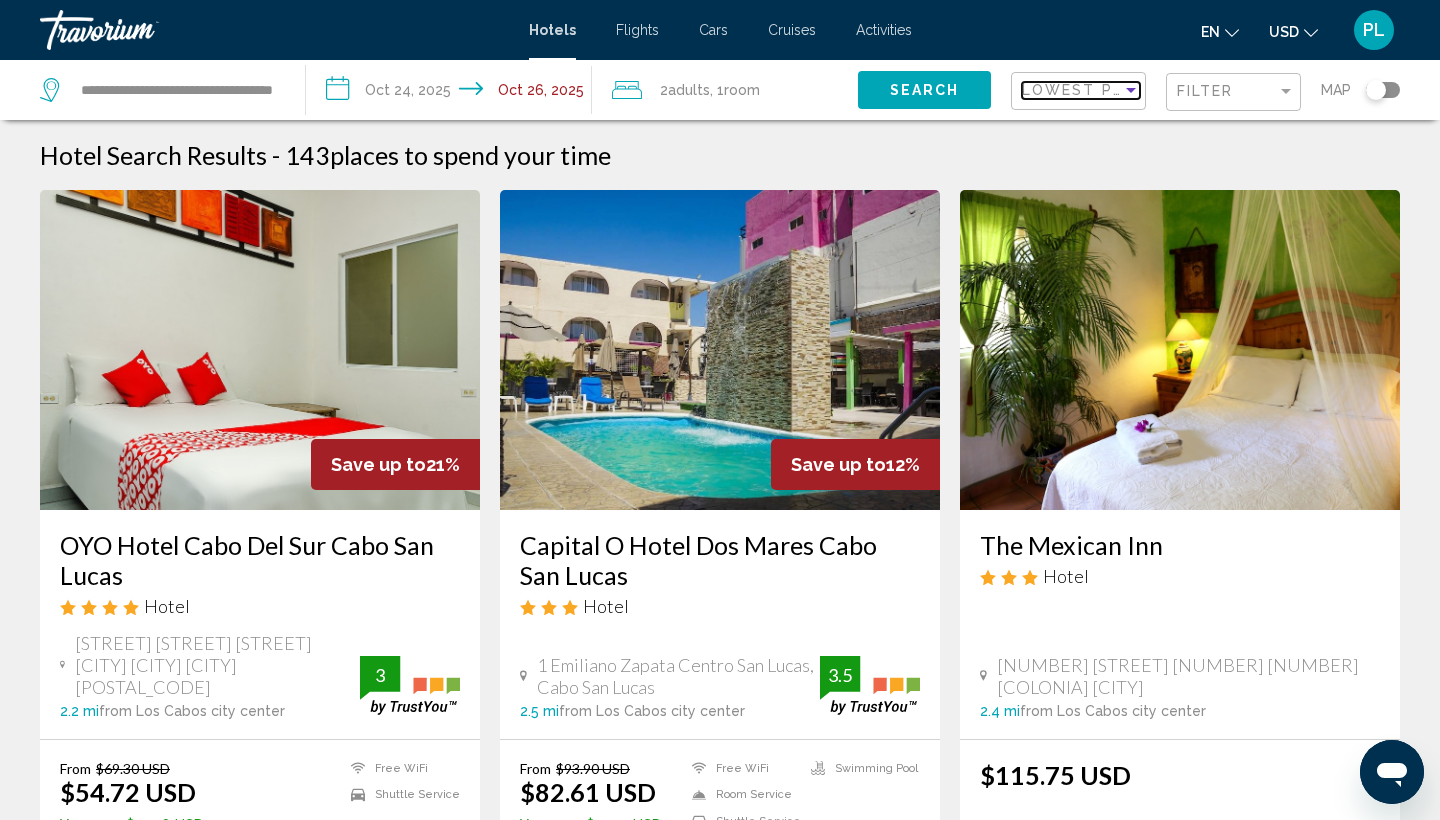 scroll, scrollTop: 0, scrollLeft: 0, axis: both 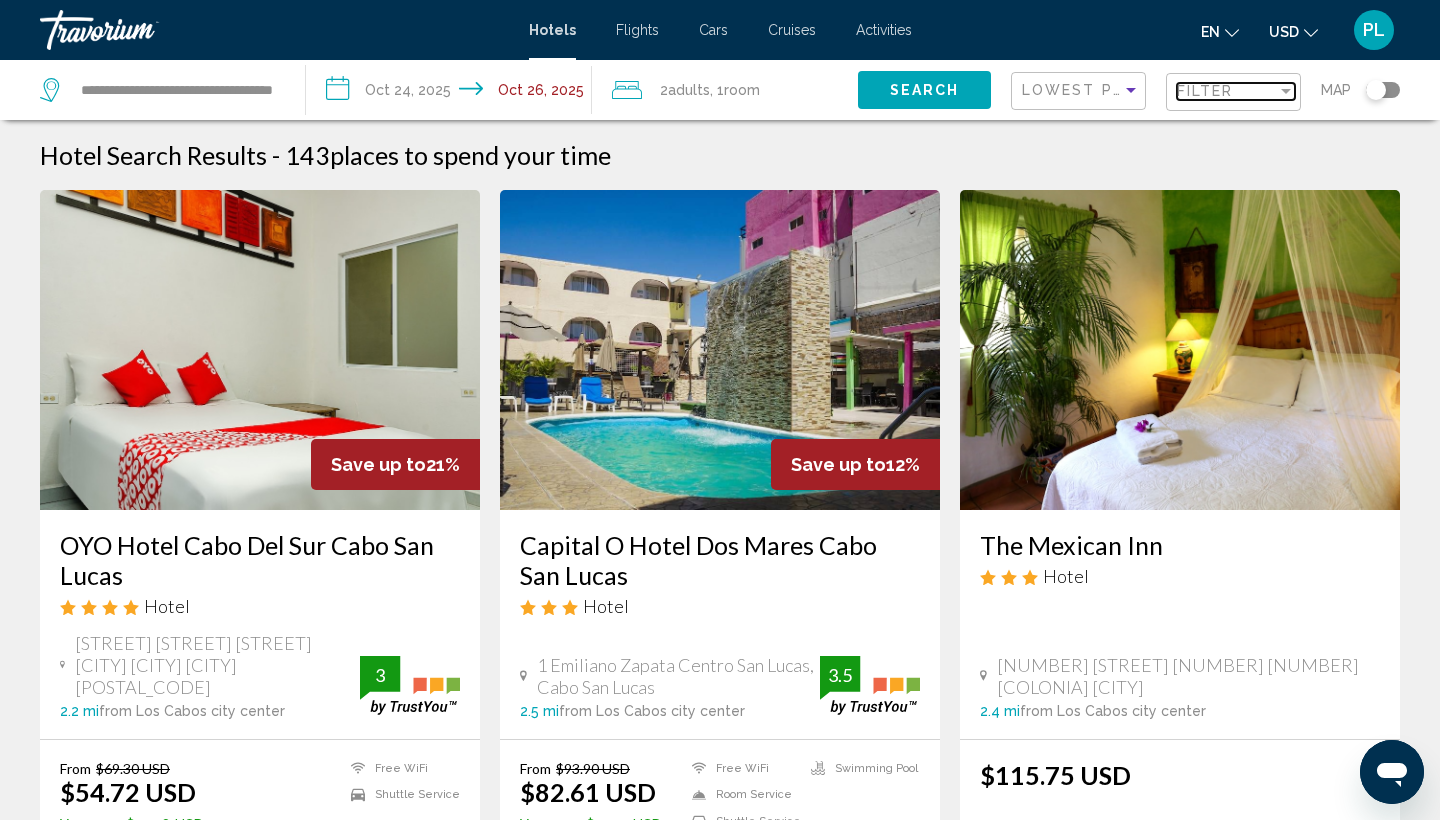 click on "Filter" at bounding box center [1205, 91] 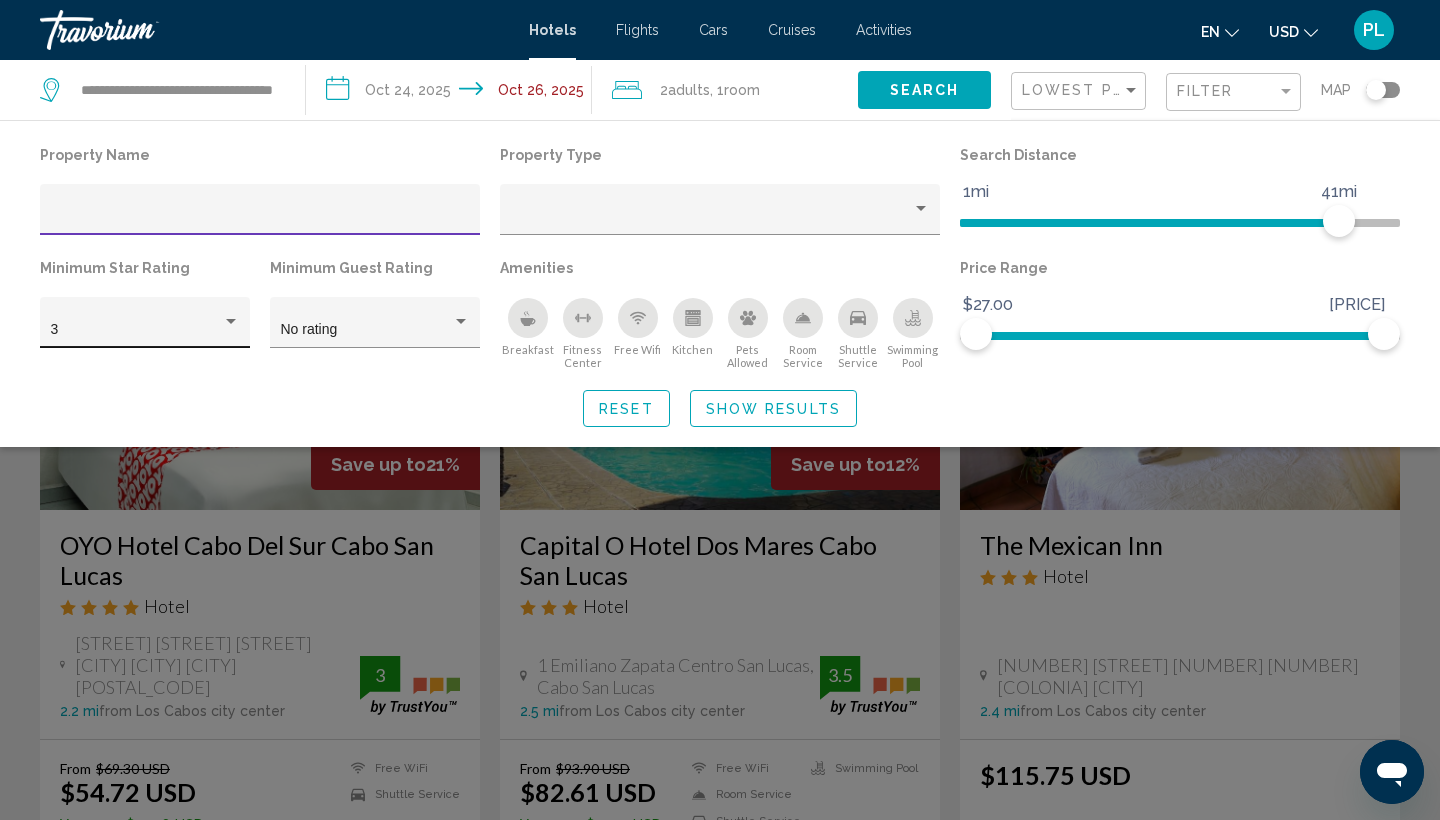 click on "3" at bounding box center [145, 330] 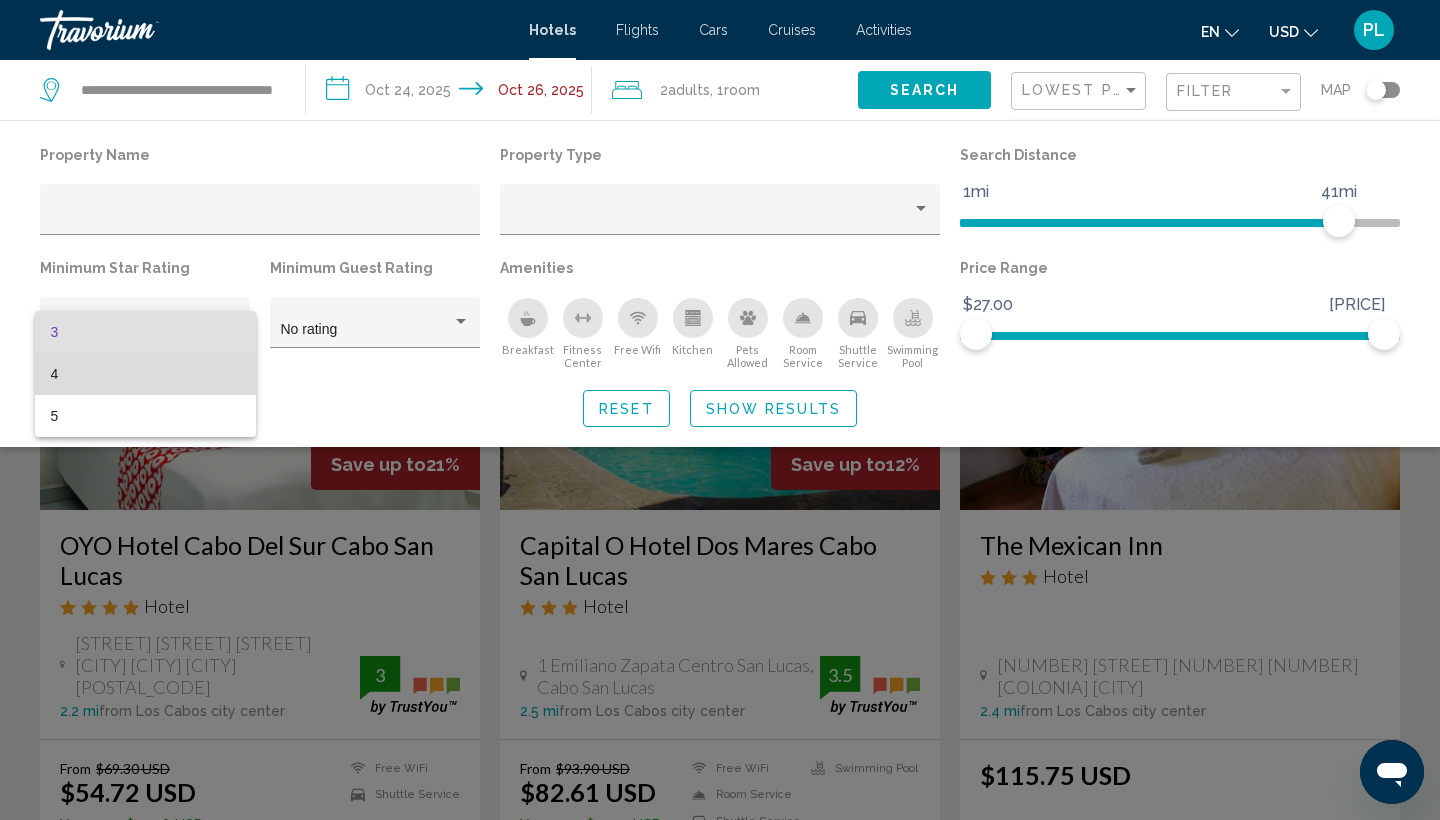click on "4" at bounding box center [145, 374] 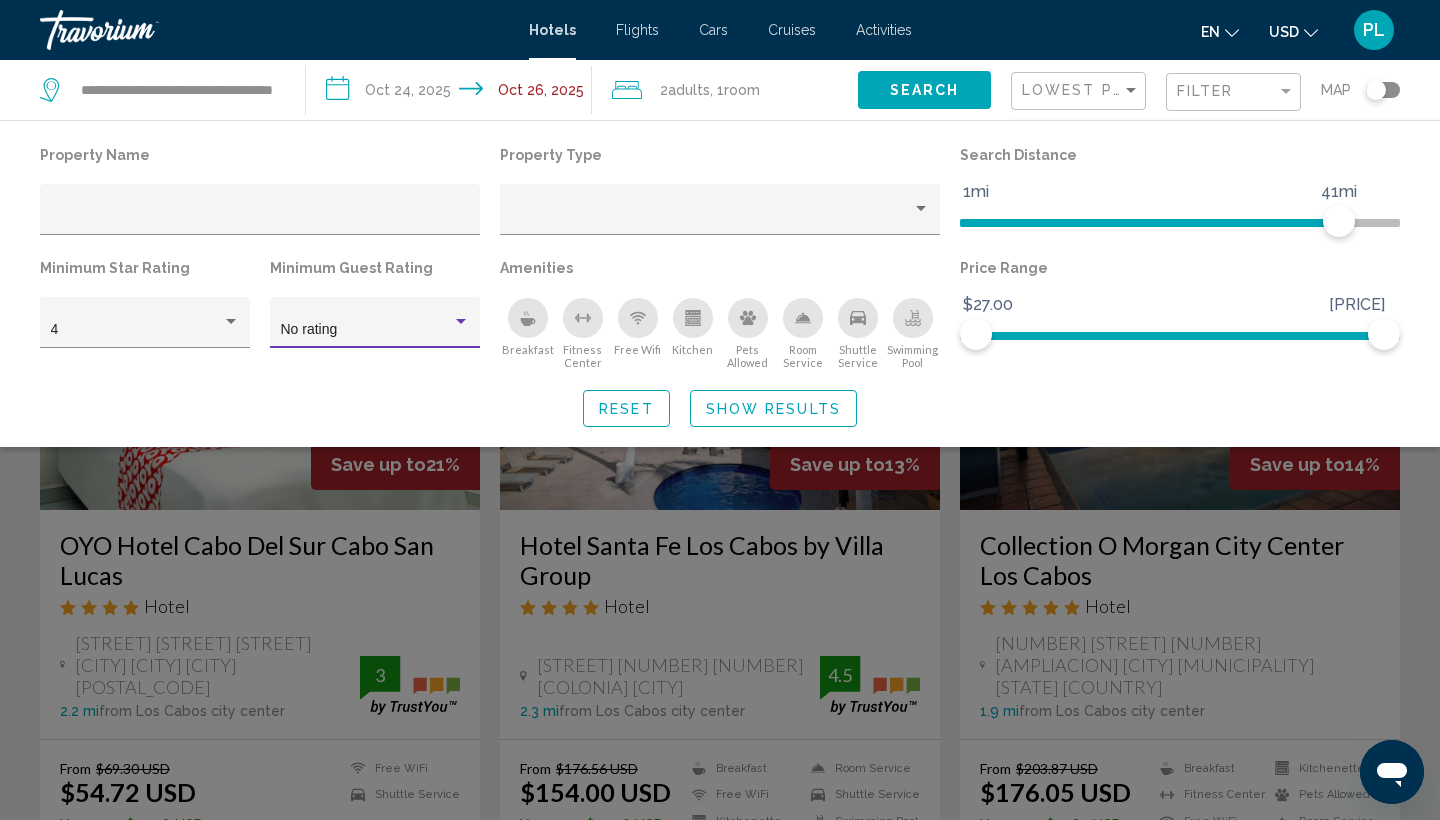 click on "No rating" at bounding box center [366, 330] 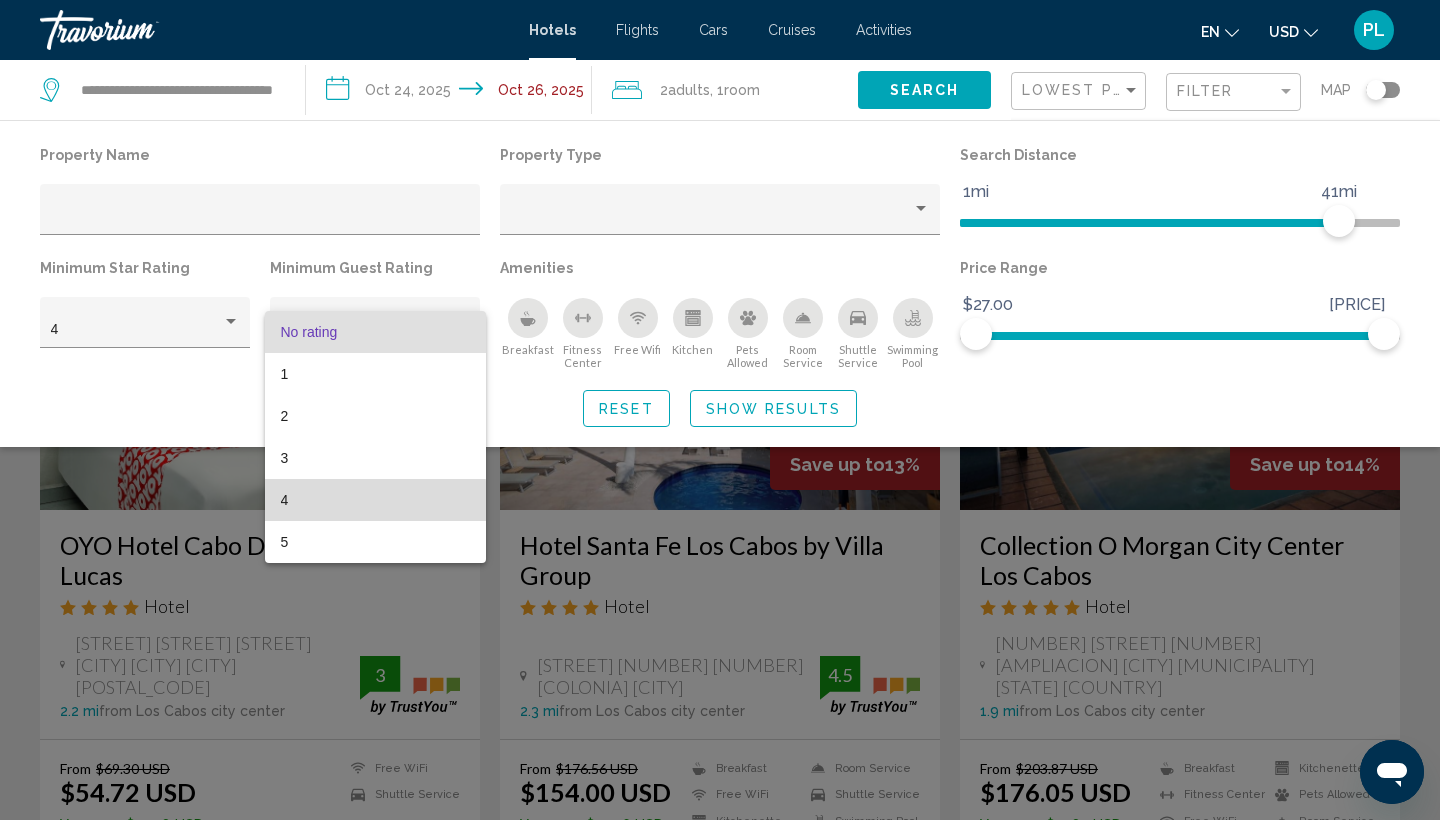 click on "4" at bounding box center (375, 500) 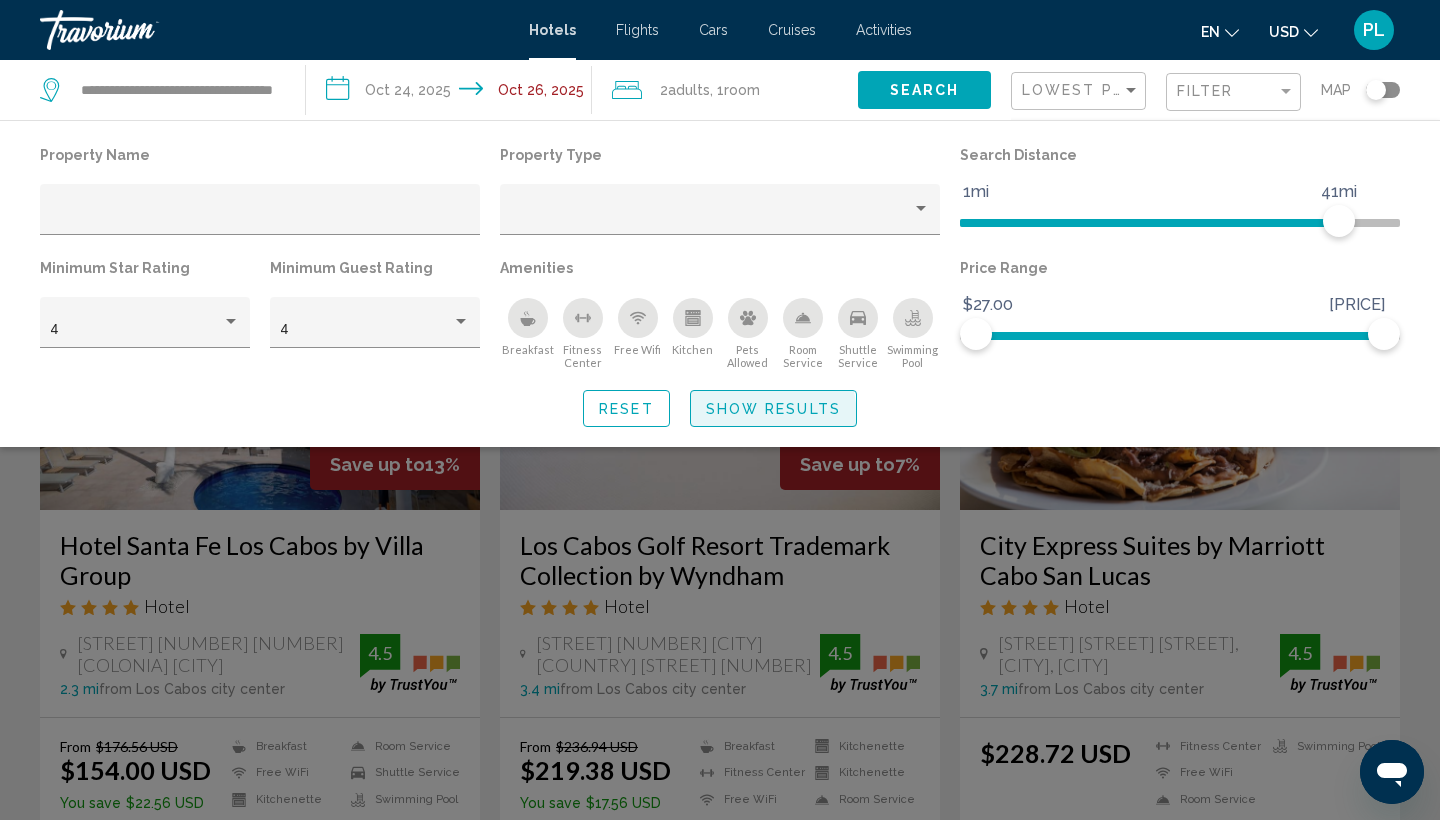 click on "Show Results" 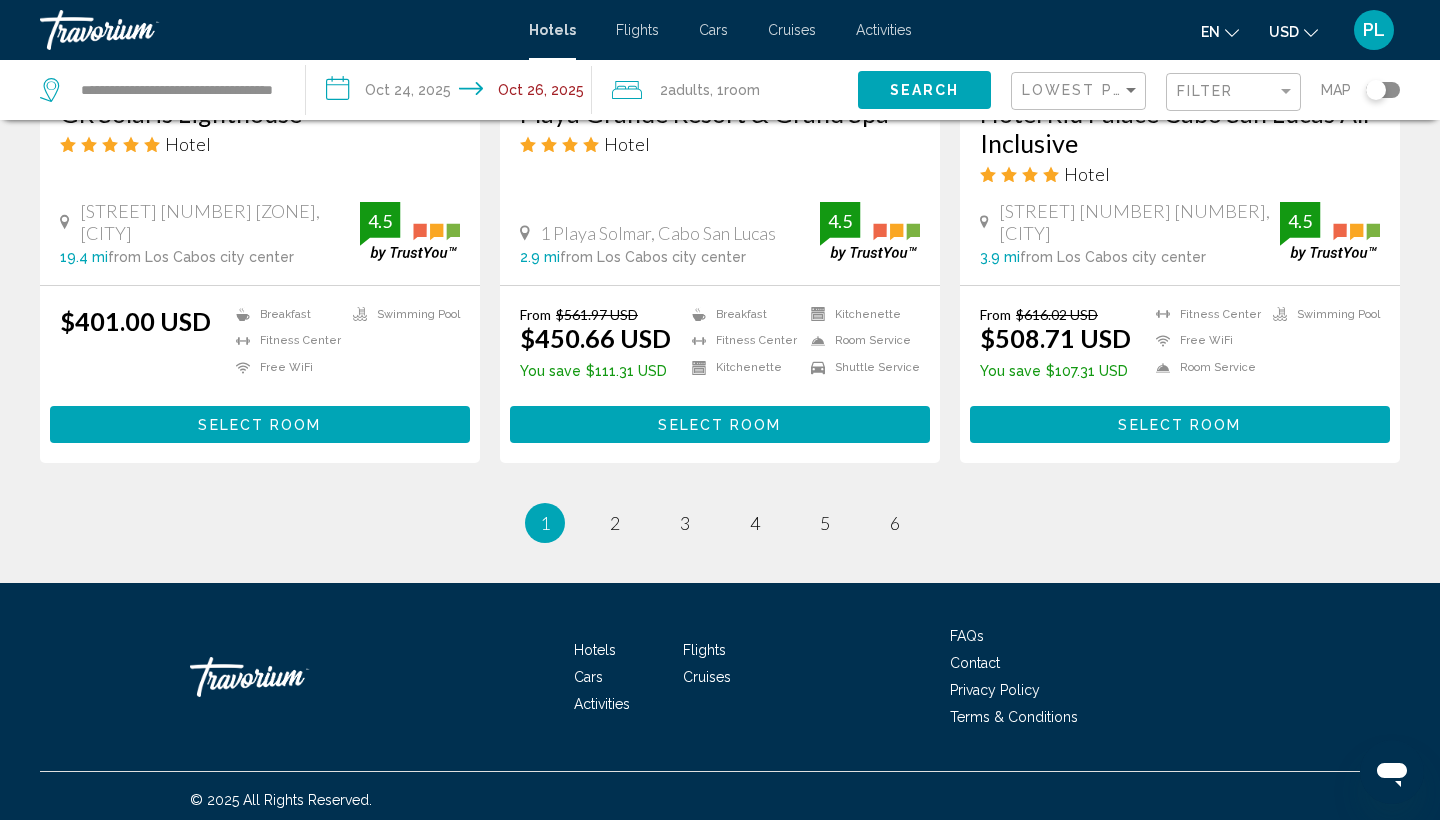 scroll, scrollTop: 2690, scrollLeft: 0, axis: vertical 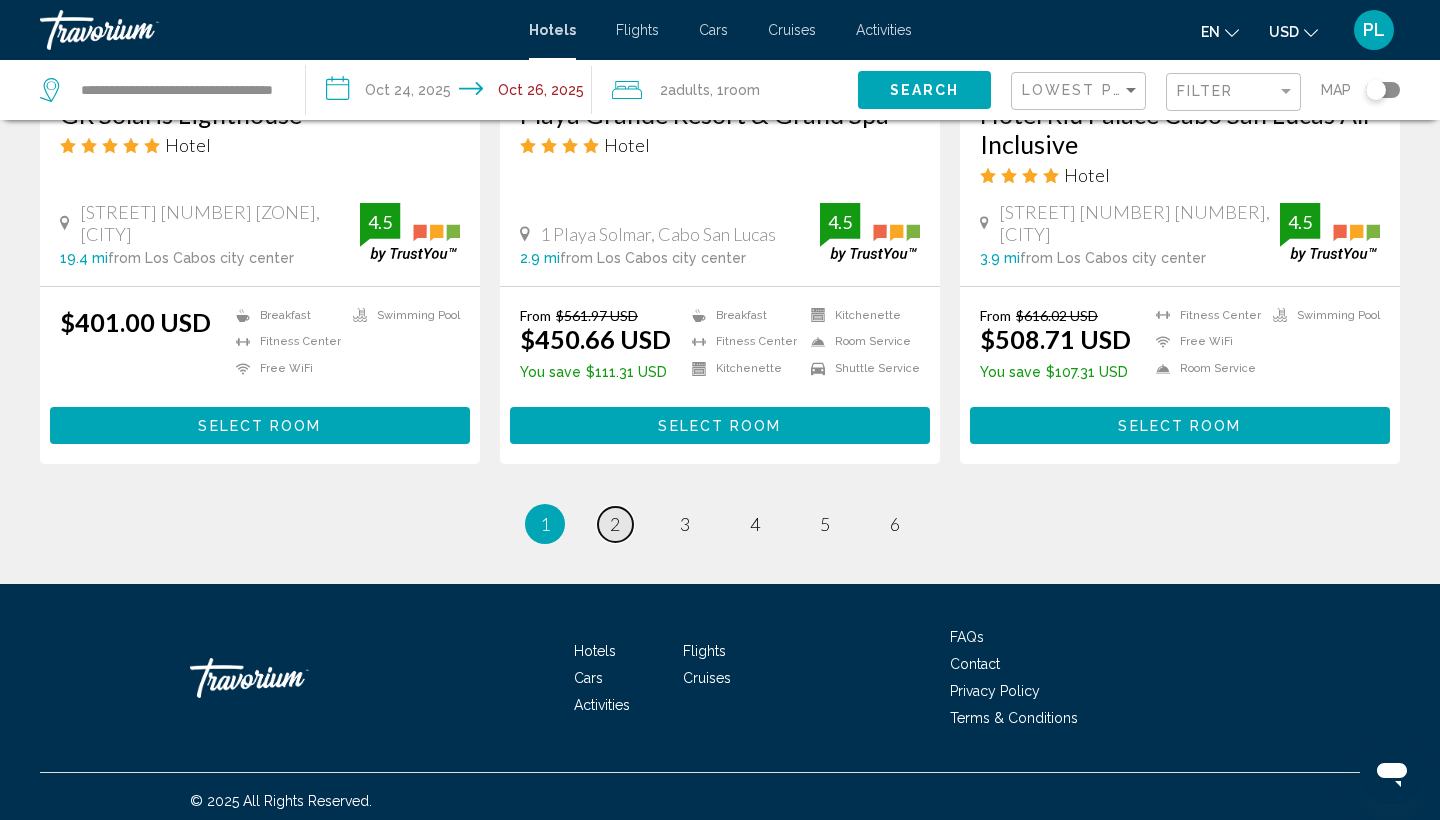 click on "2" at bounding box center (615, 524) 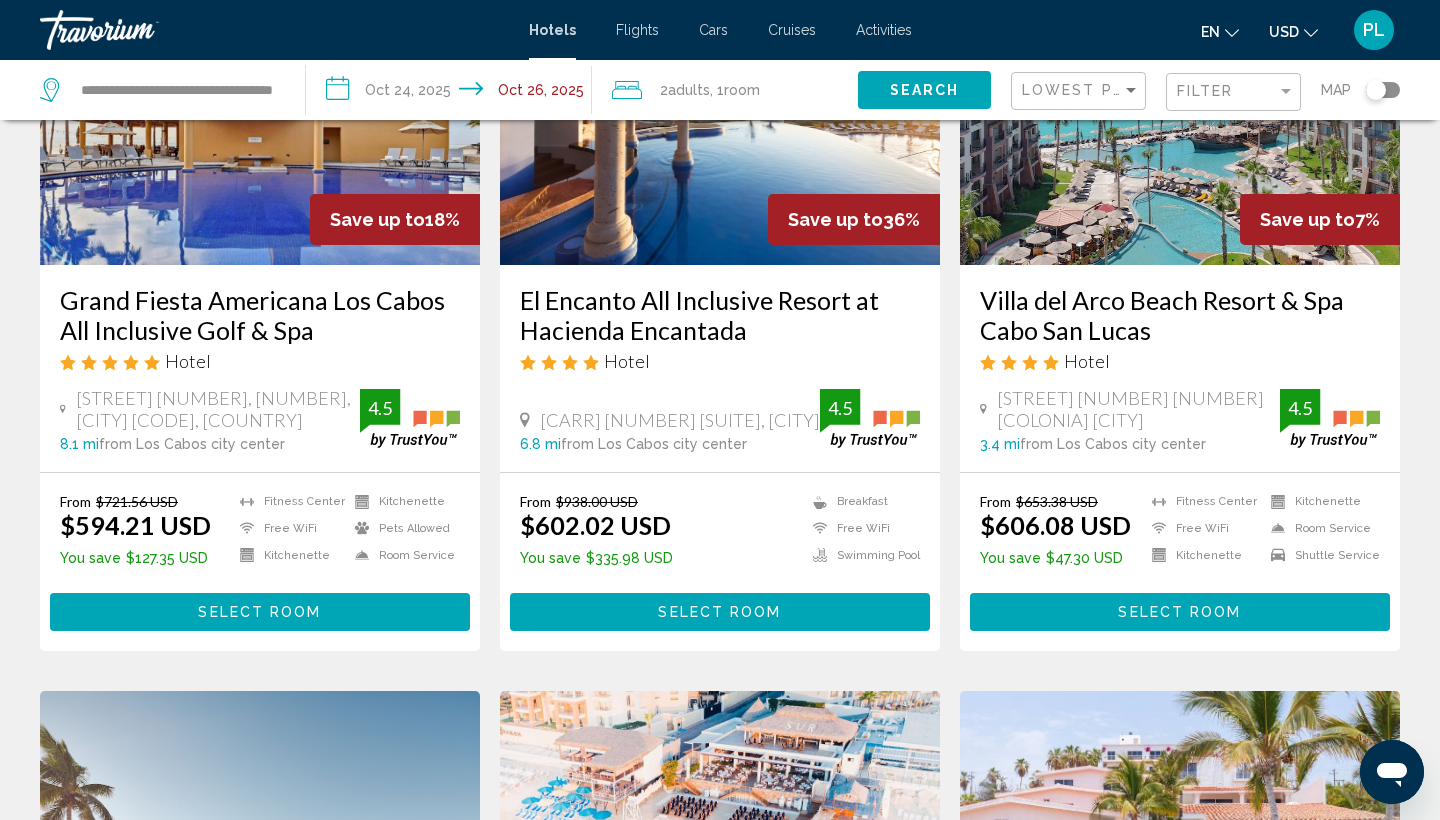 scroll, scrollTop: 1009, scrollLeft: 0, axis: vertical 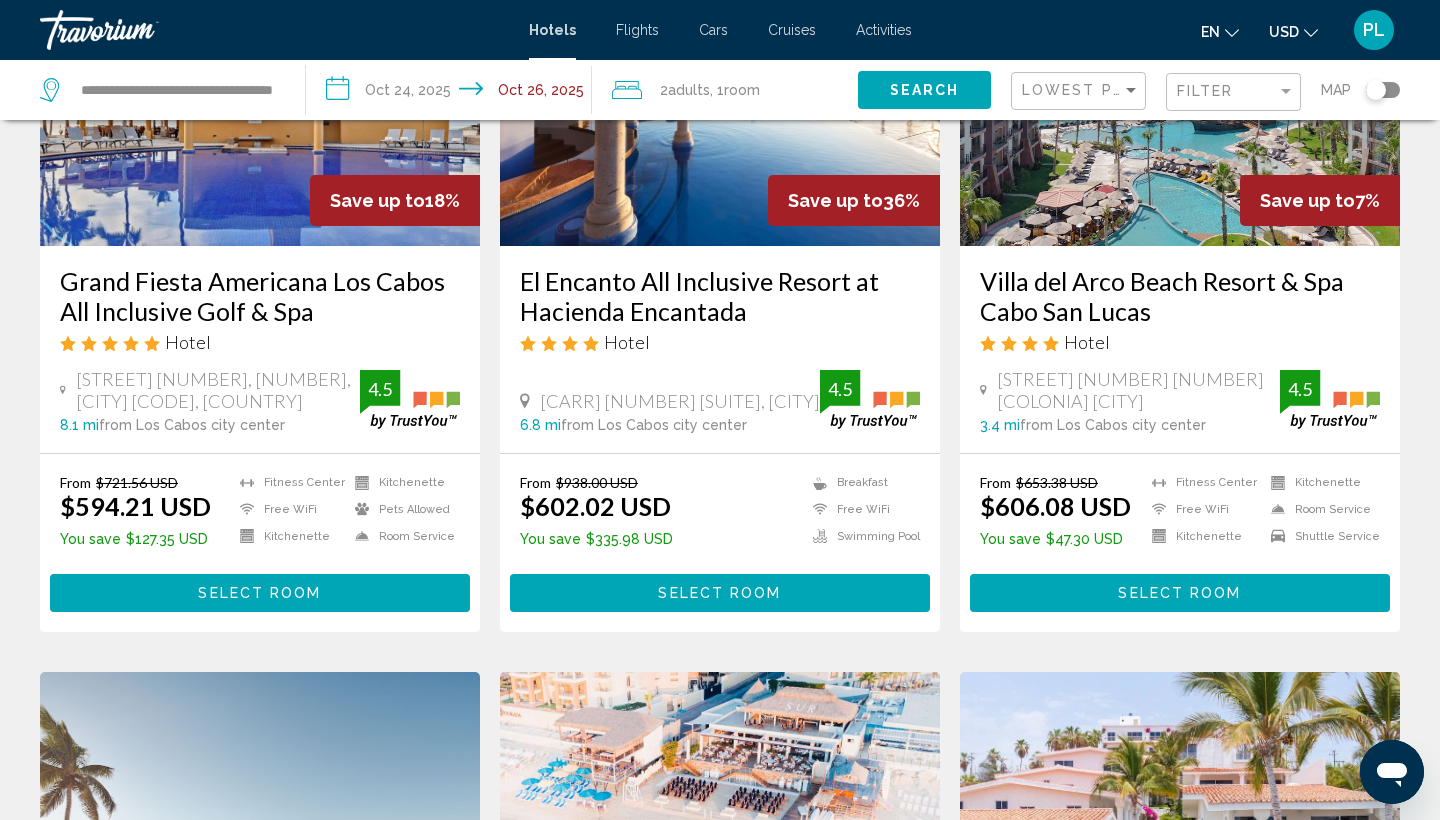 click on "Select Room" at bounding box center [259, 594] 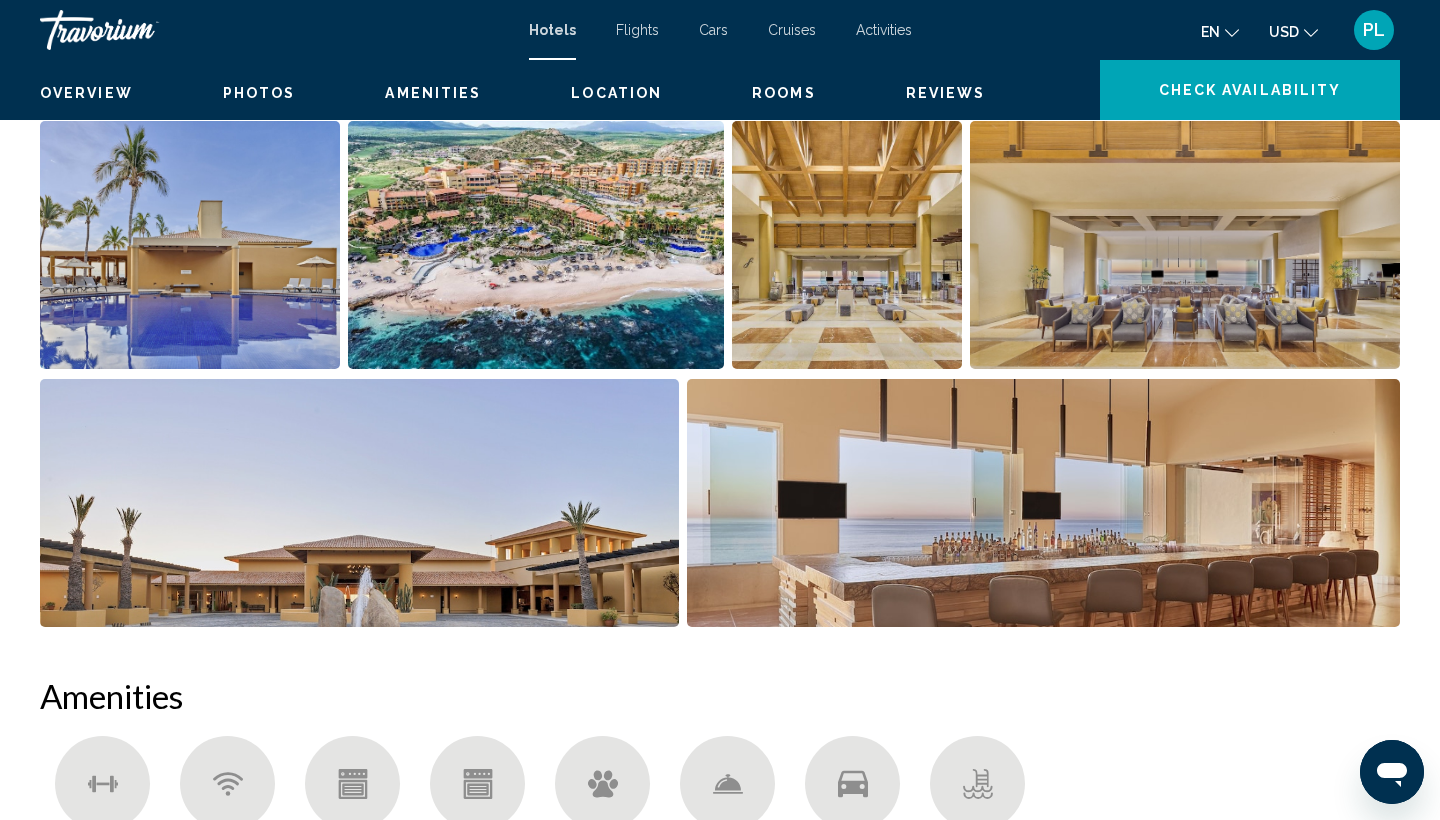 scroll, scrollTop: 0, scrollLeft: 0, axis: both 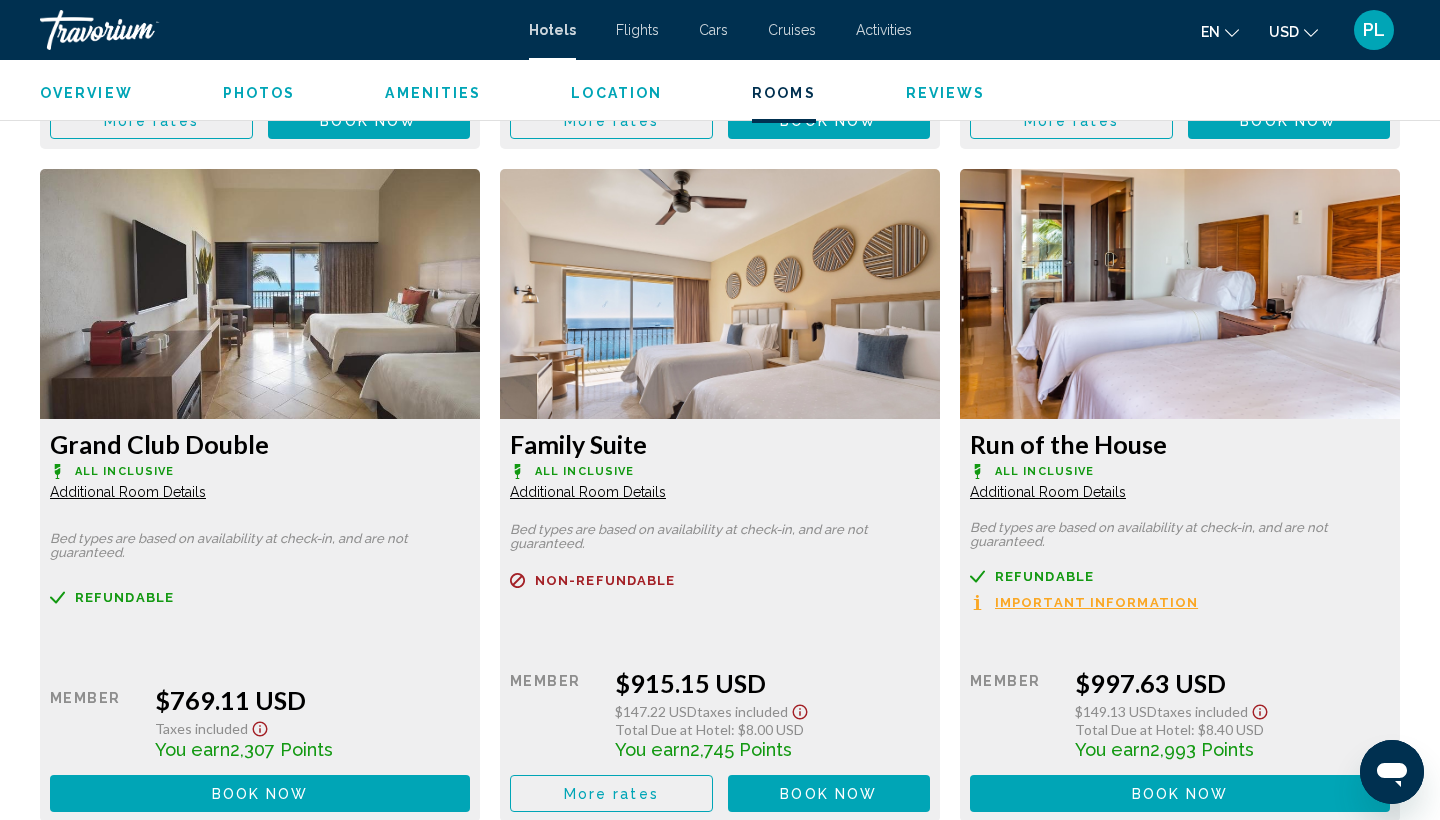click at bounding box center (260, -1842) 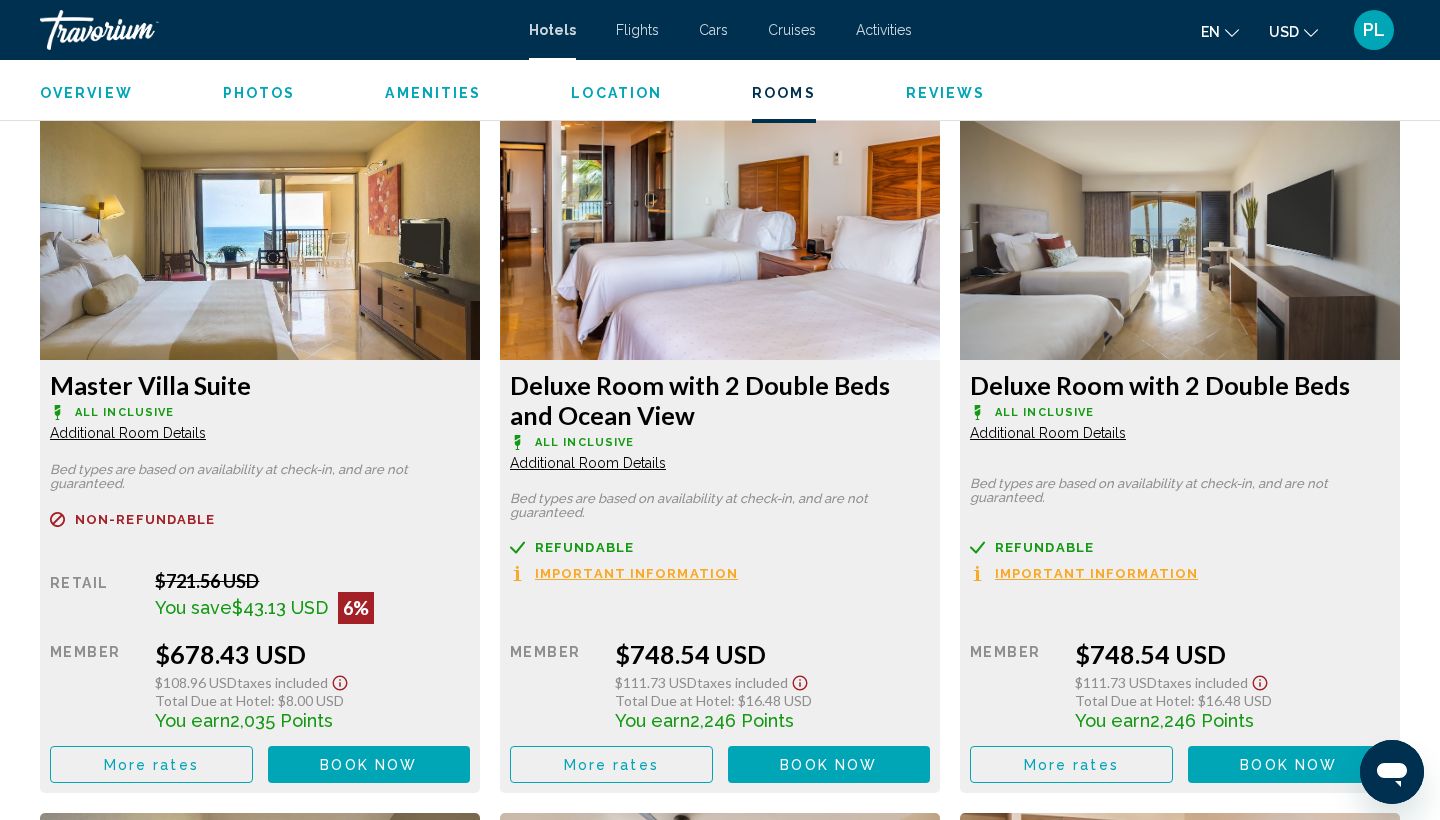 scroll, scrollTop: 4121, scrollLeft: 0, axis: vertical 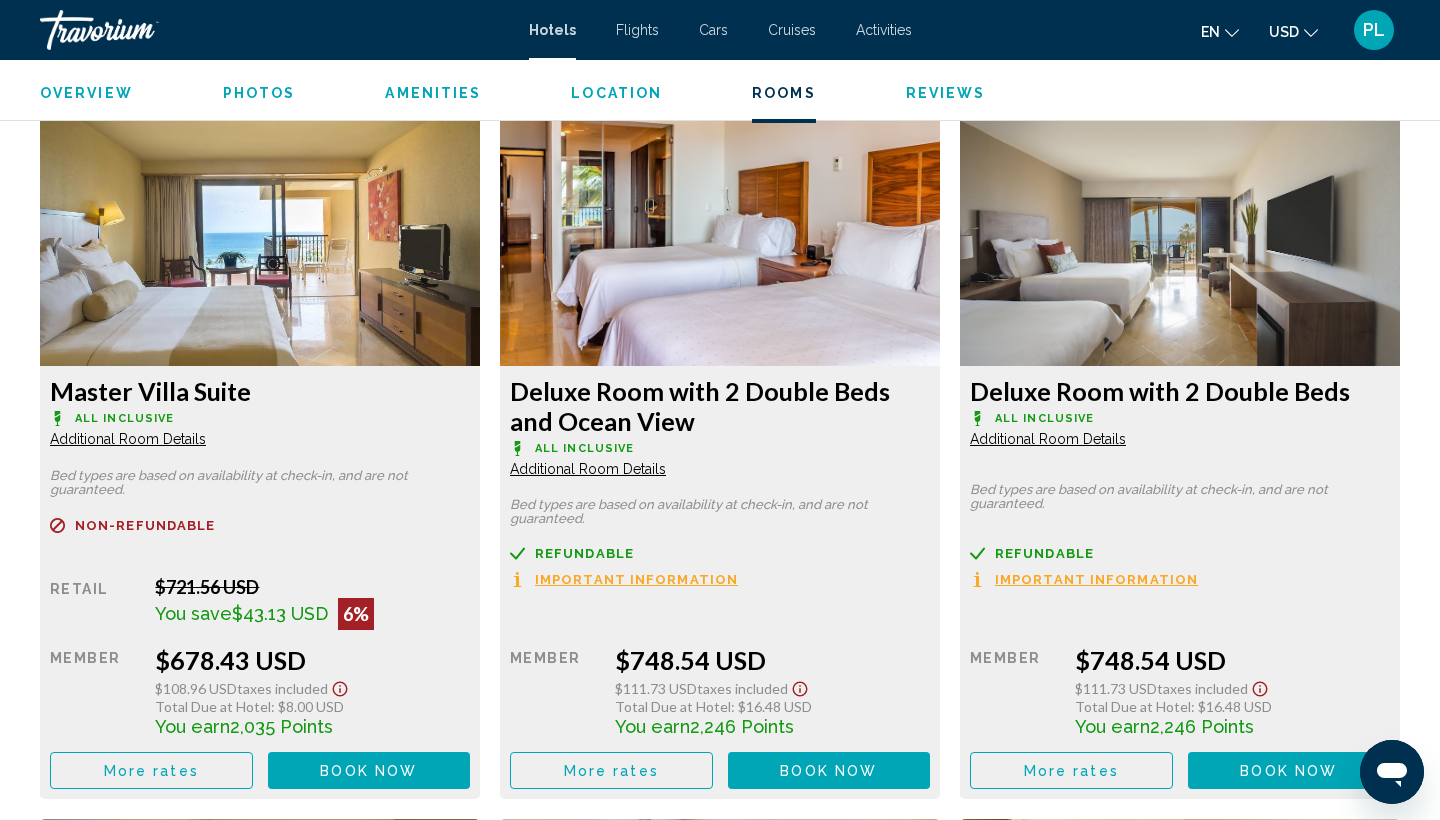 click at bounding box center (260, -1192) 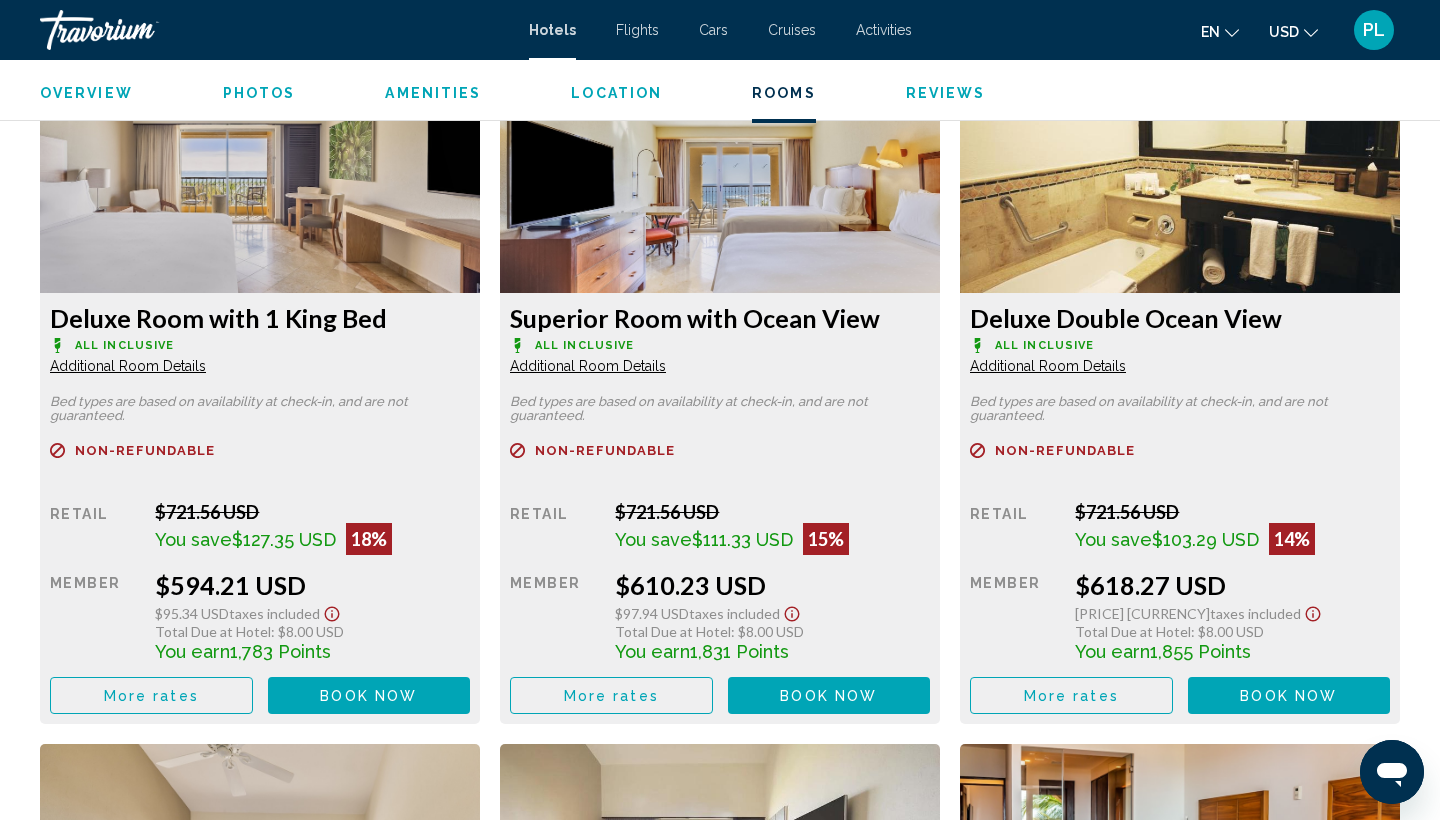 scroll, scrollTop: 2766, scrollLeft: 0, axis: vertical 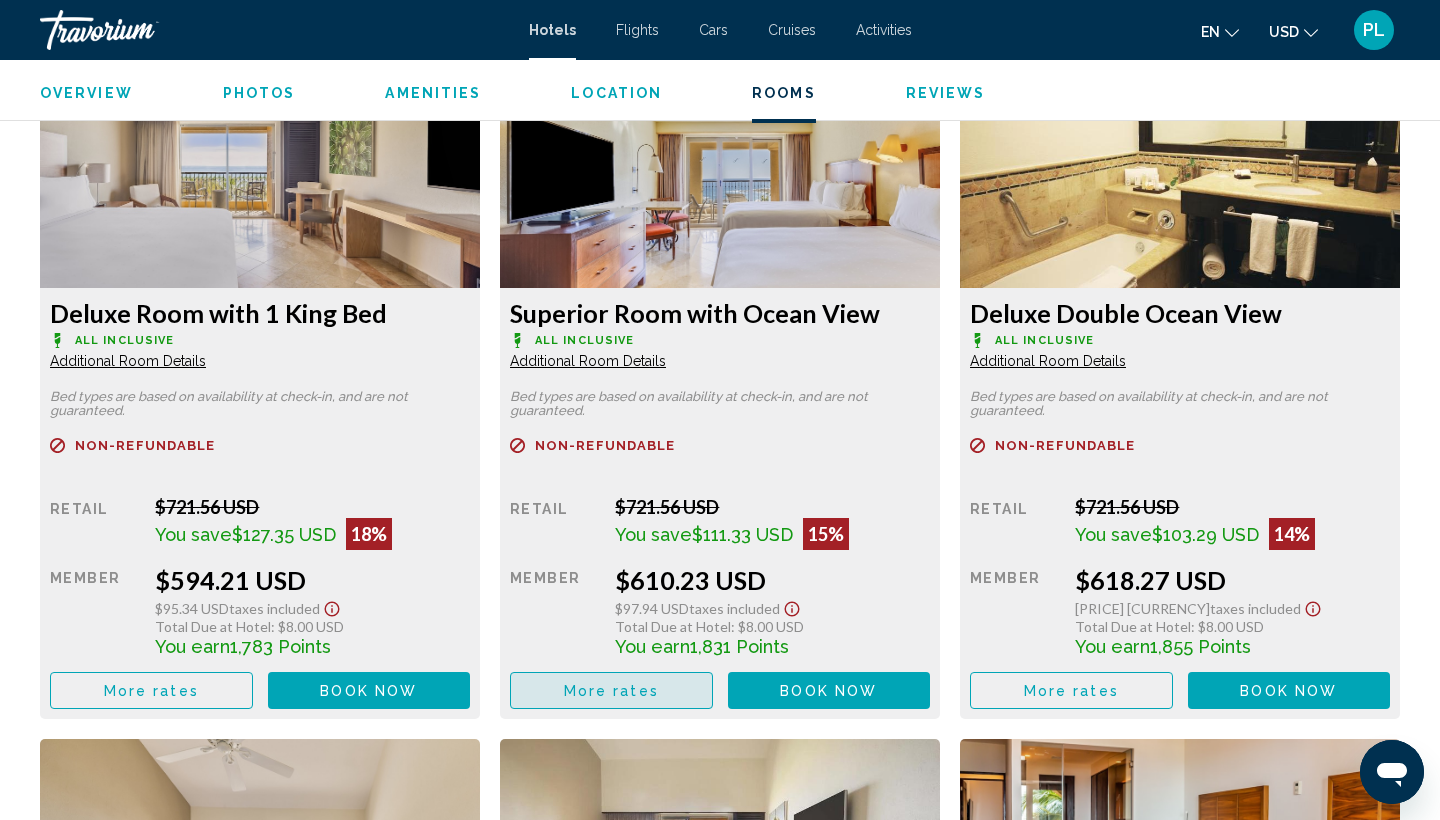 click on "More rates" at bounding box center (151, 690) 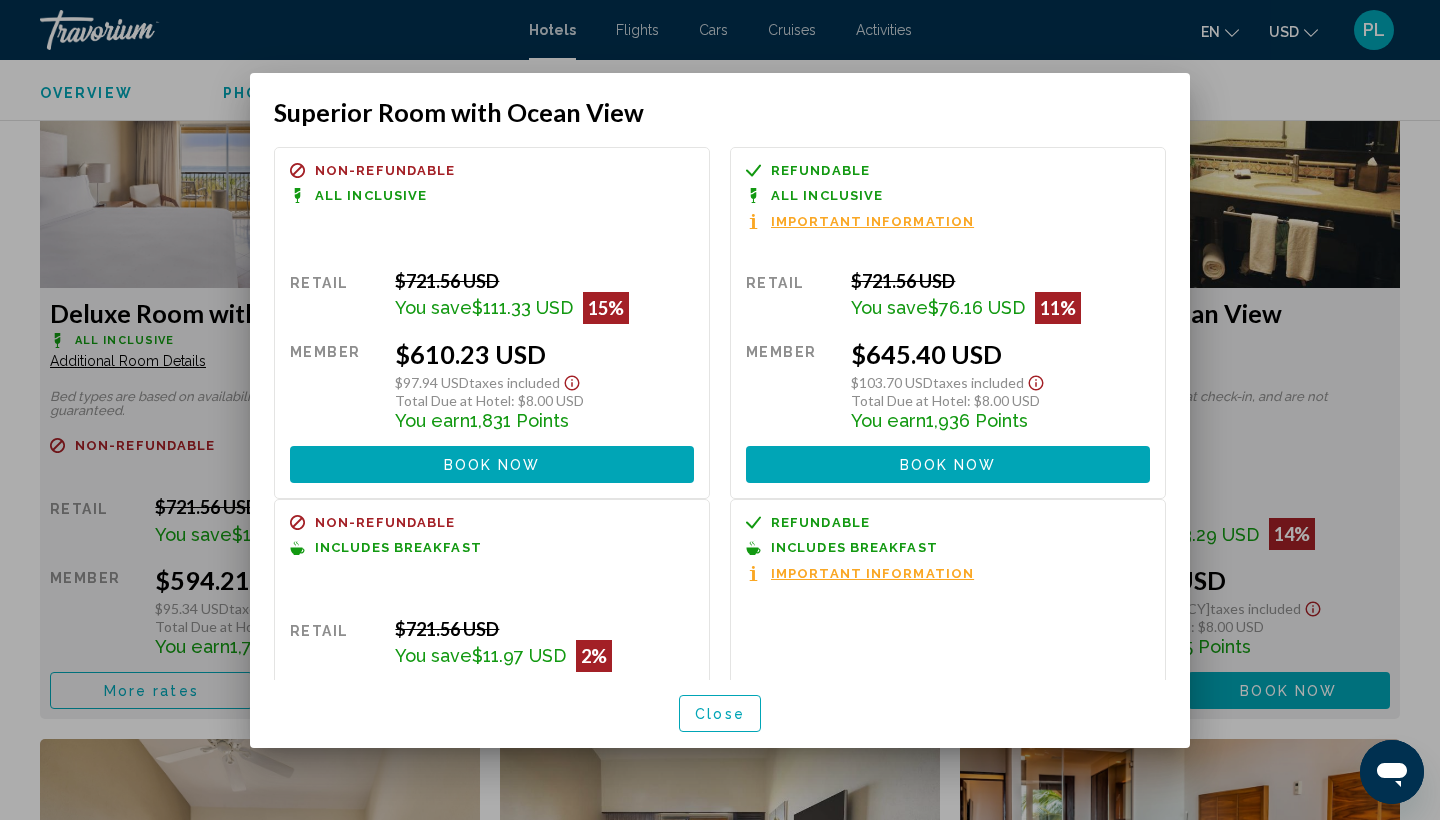scroll, scrollTop: 0, scrollLeft: 0, axis: both 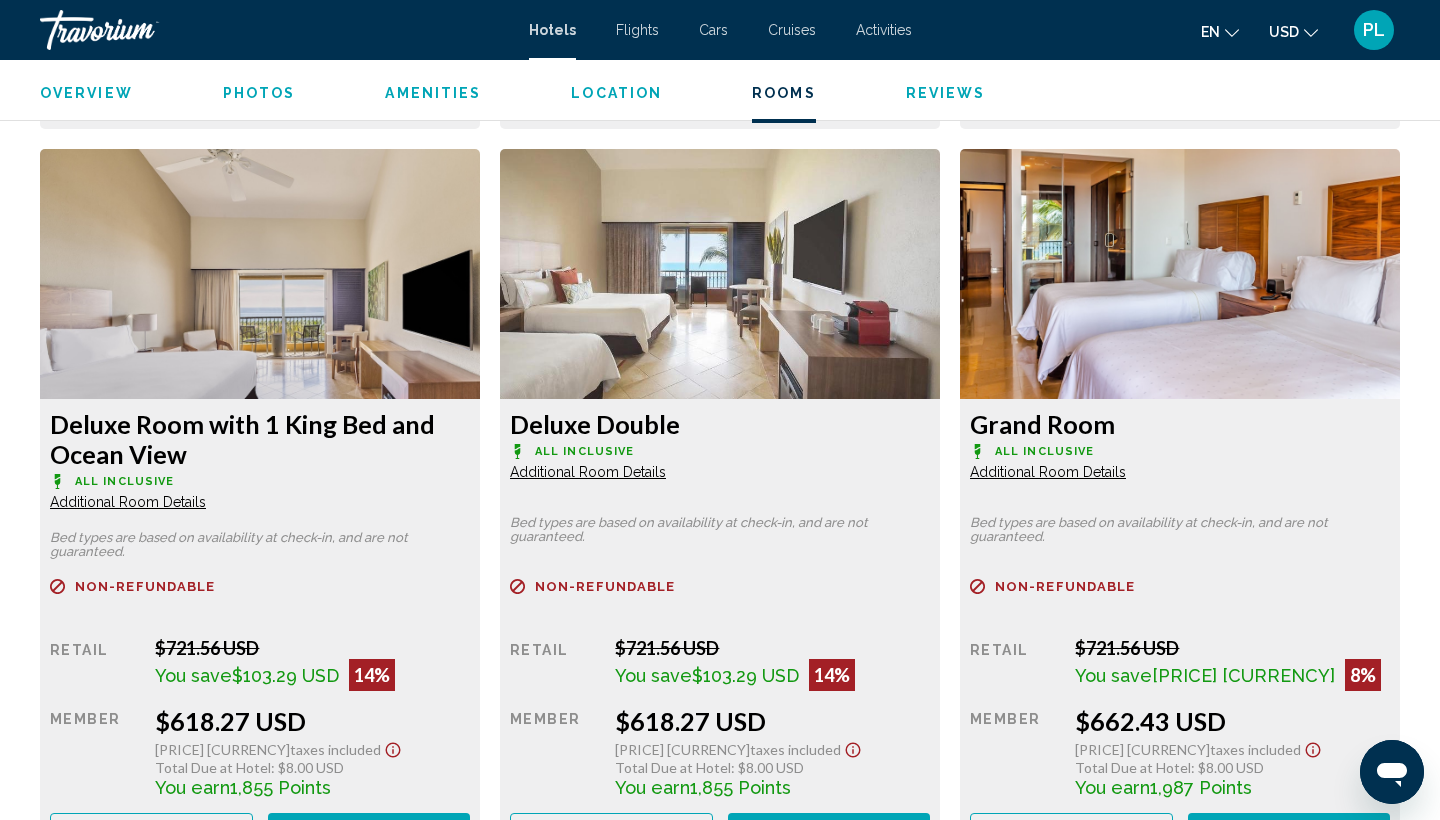 click at bounding box center (260, -427) 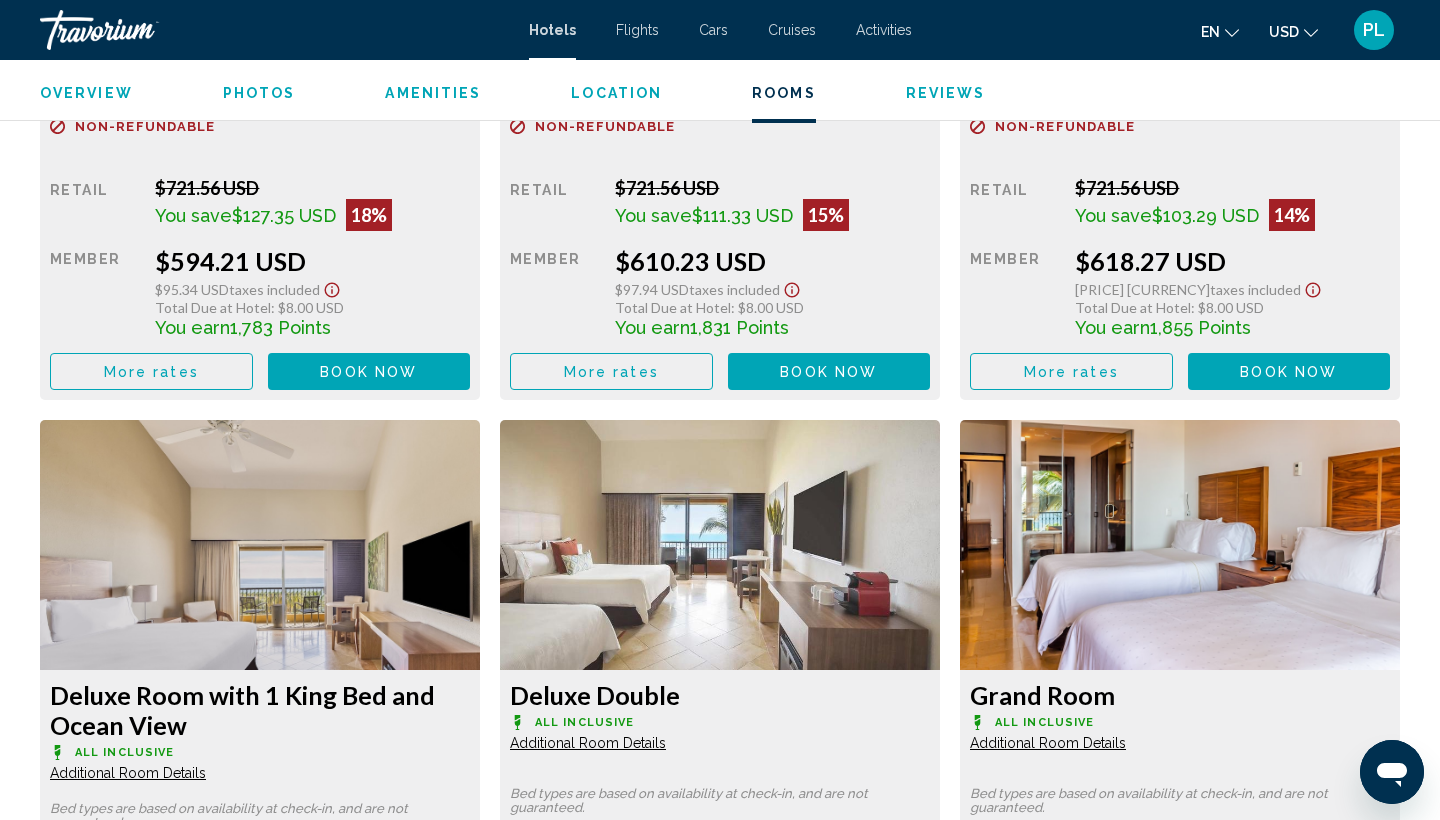 scroll, scrollTop: 3102, scrollLeft: 0, axis: vertical 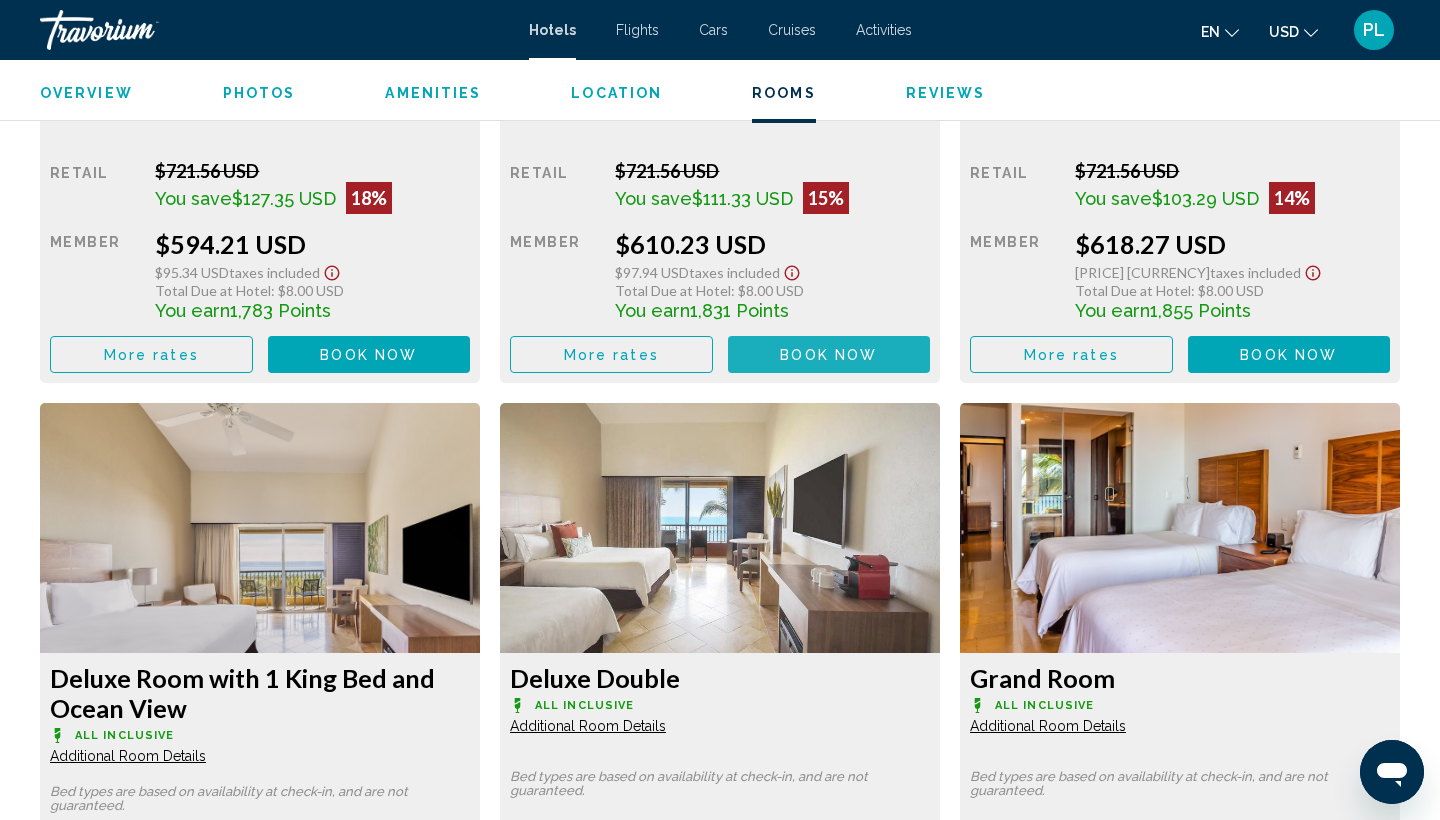 click on "Book now" at bounding box center (828, 355) 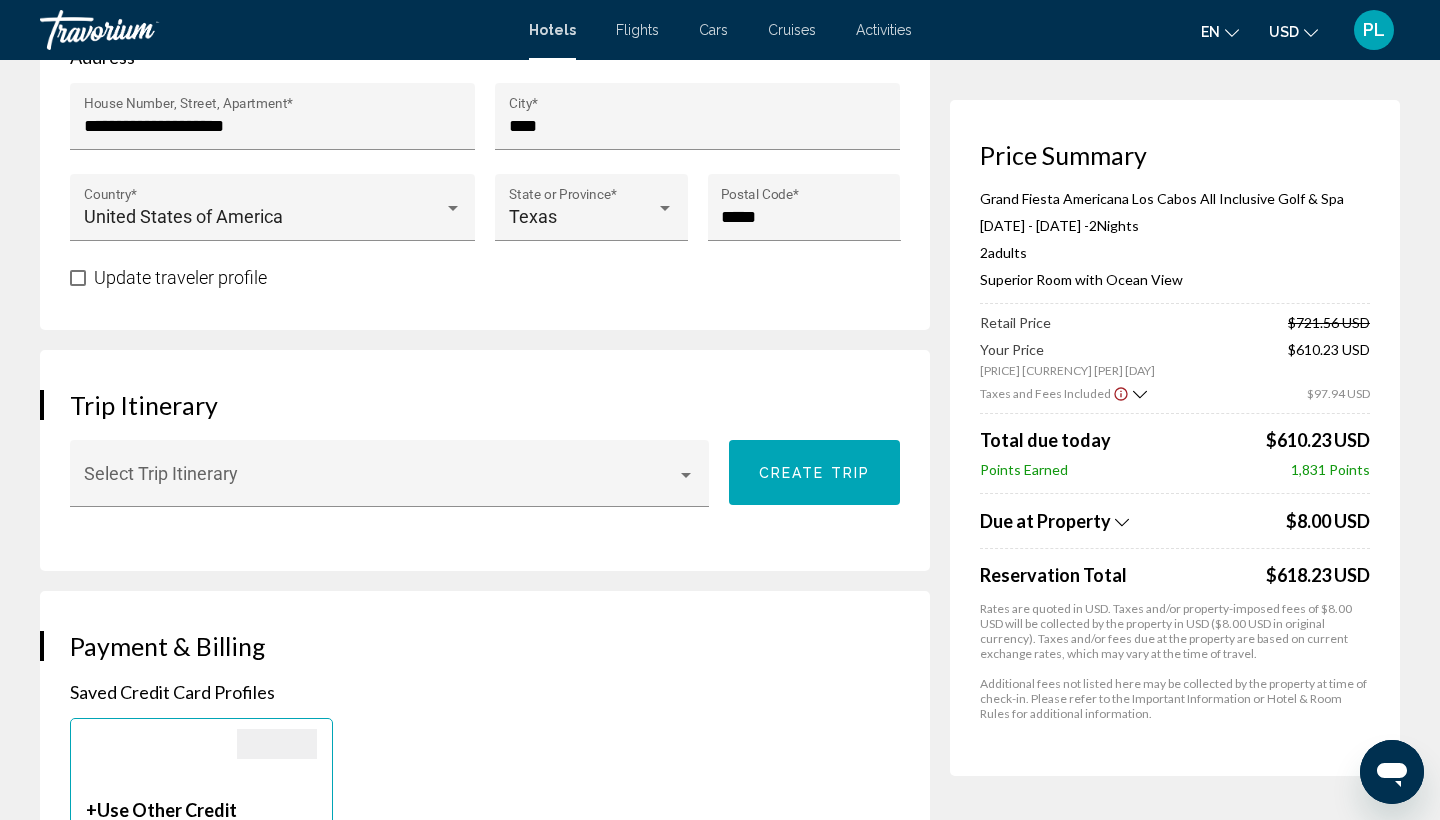 scroll, scrollTop: 969, scrollLeft: 0, axis: vertical 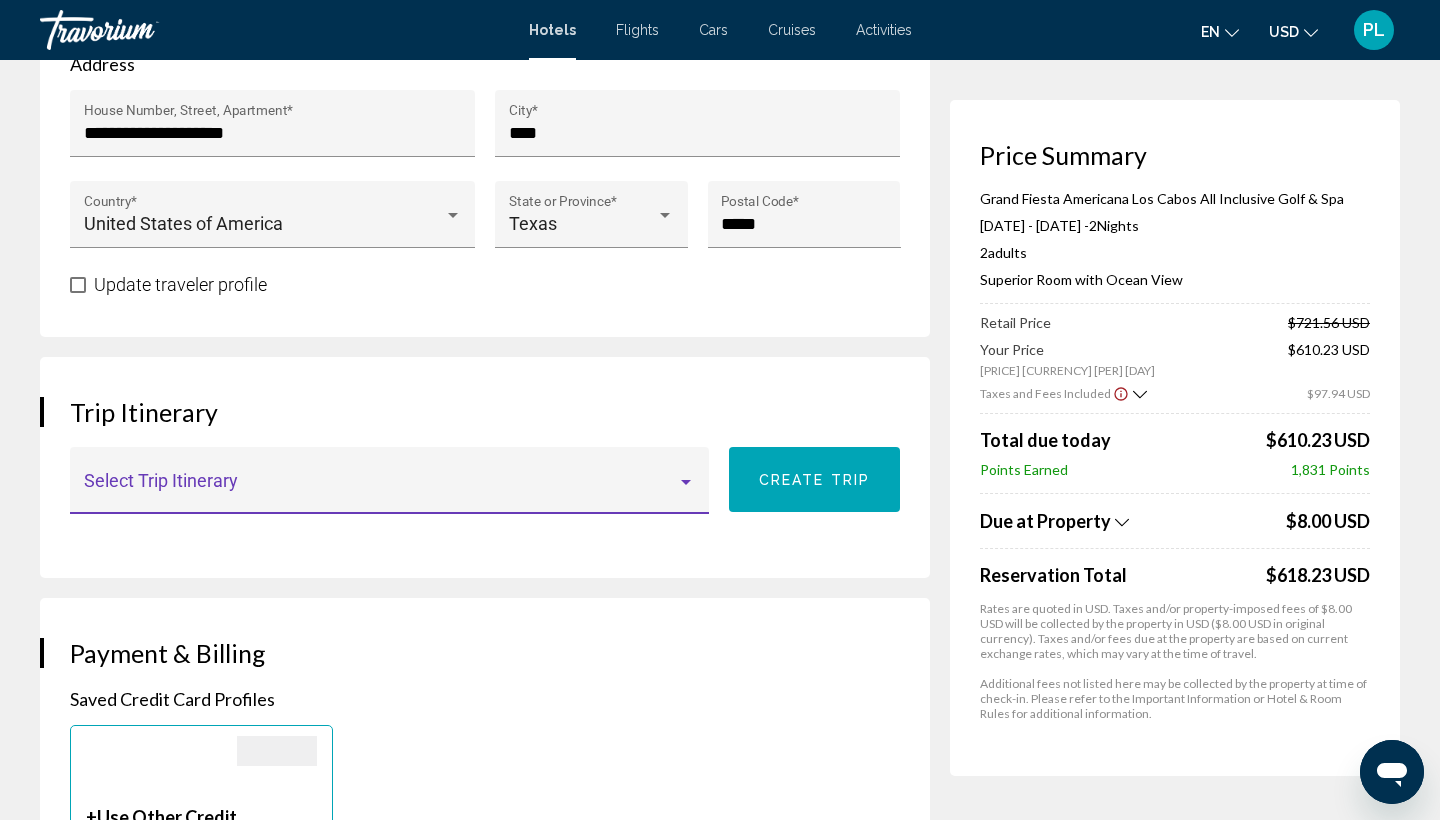click at bounding box center (381, 490) 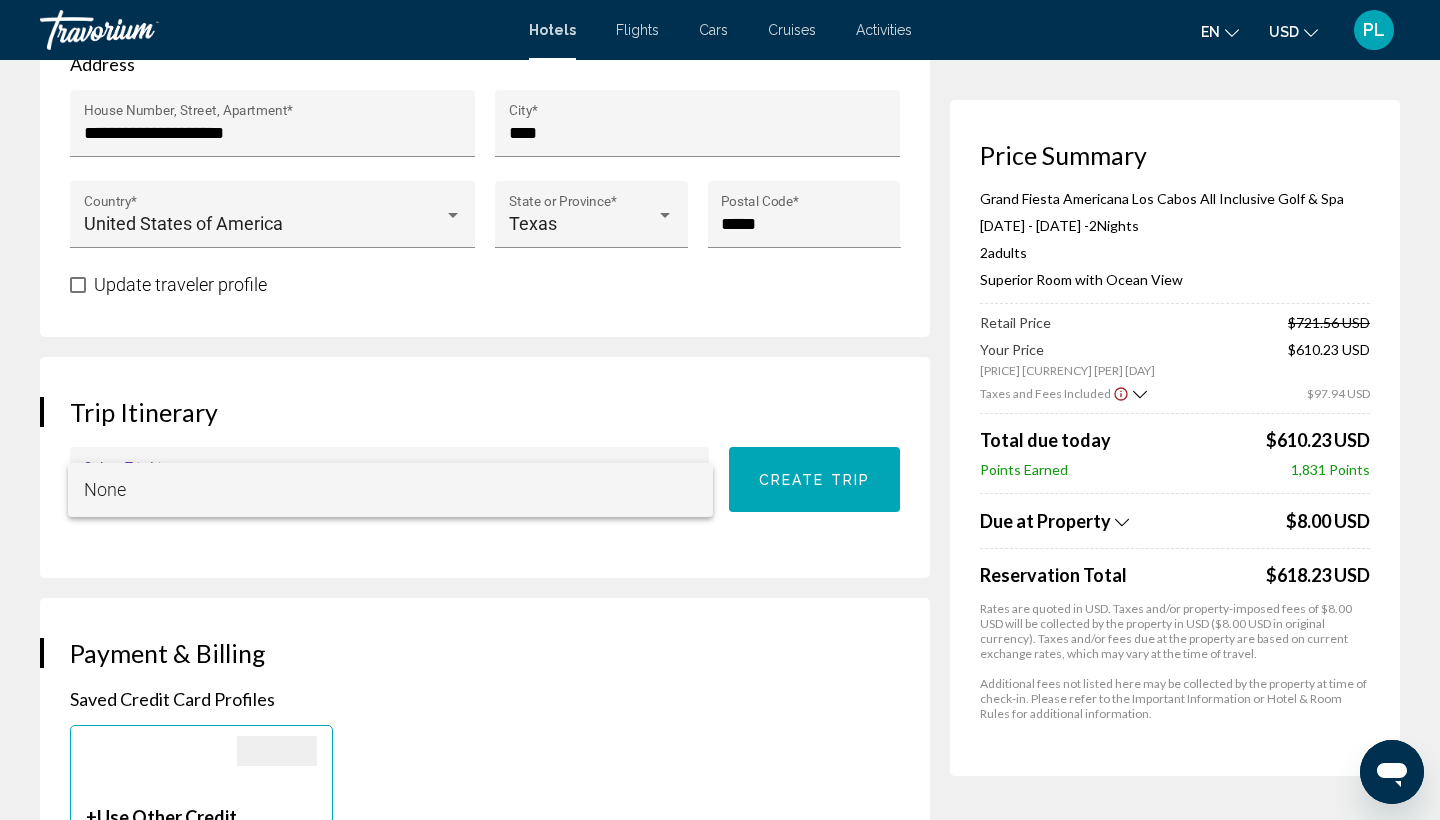 click at bounding box center [720, 410] 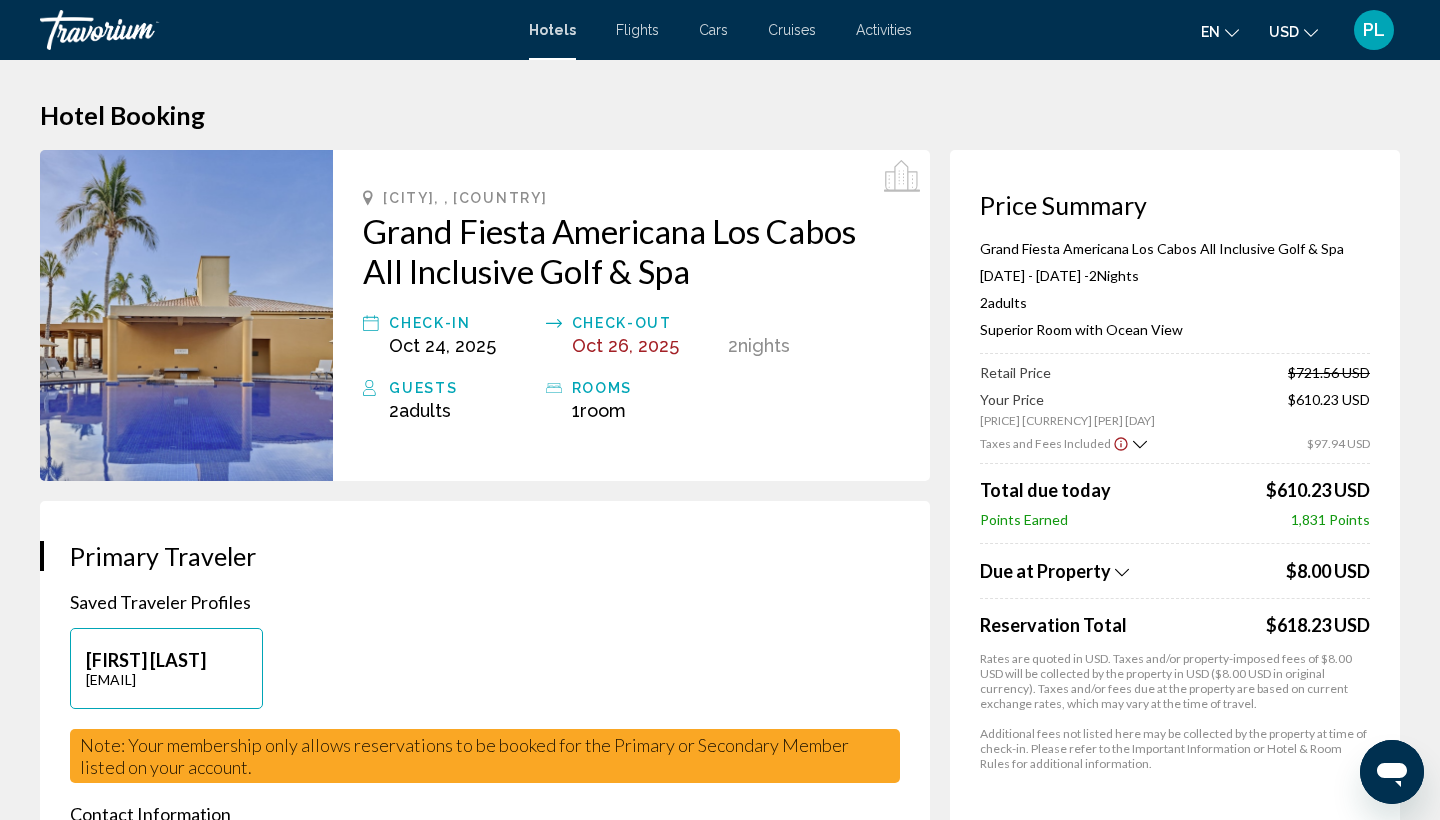 scroll, scrollTop: 0, scrollLeft: 0, axis: both 